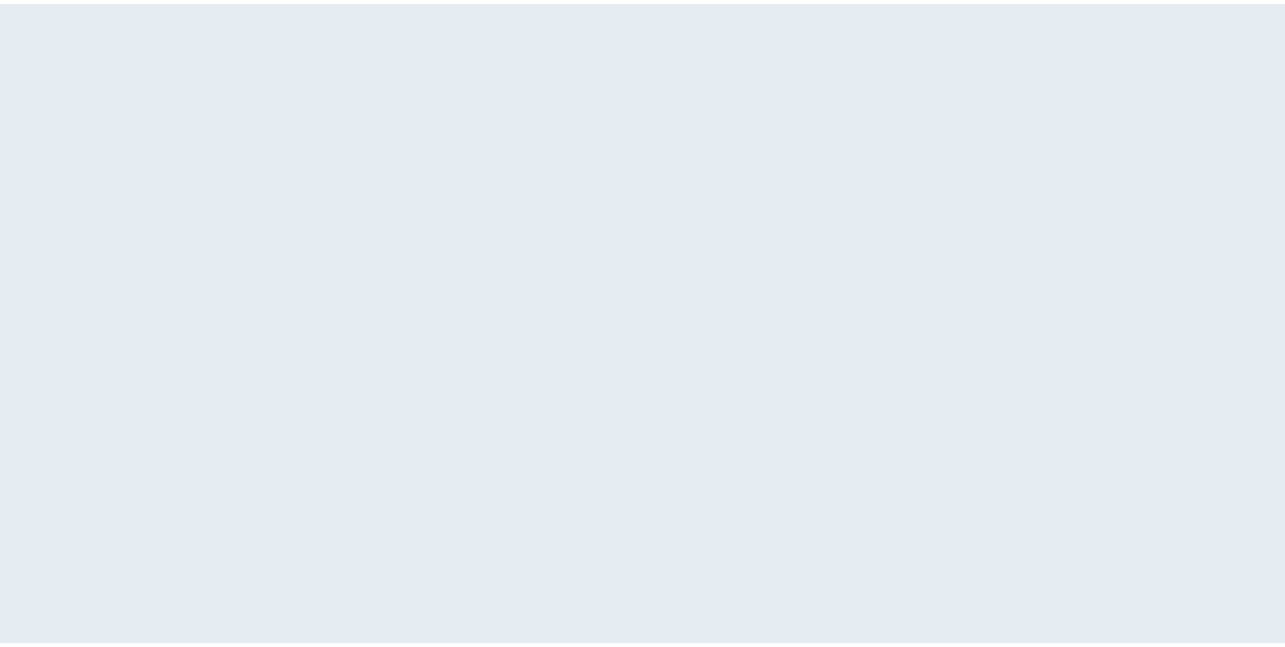 scroll, scrollTop: 0, scrollLeft: 0, axis: both 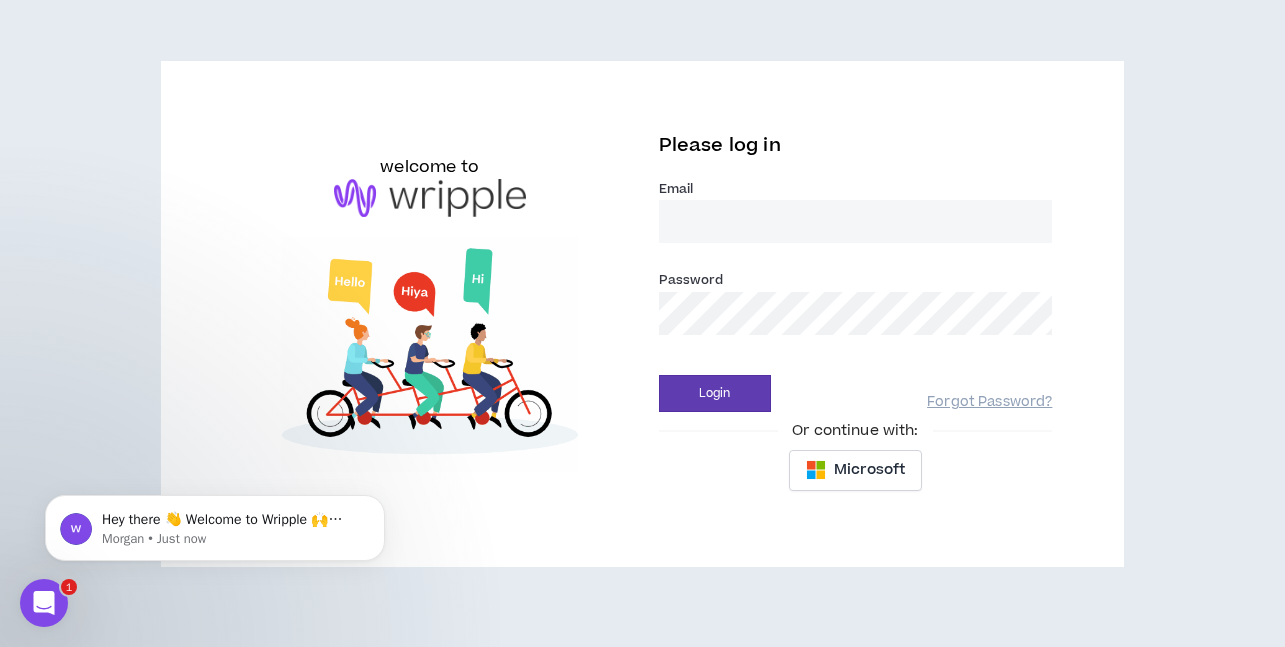 click on "welcome to Please log in   Email  * Password  * Login Forgot Password? Or continue with: Microsoft" at bounding box center (642, 322) 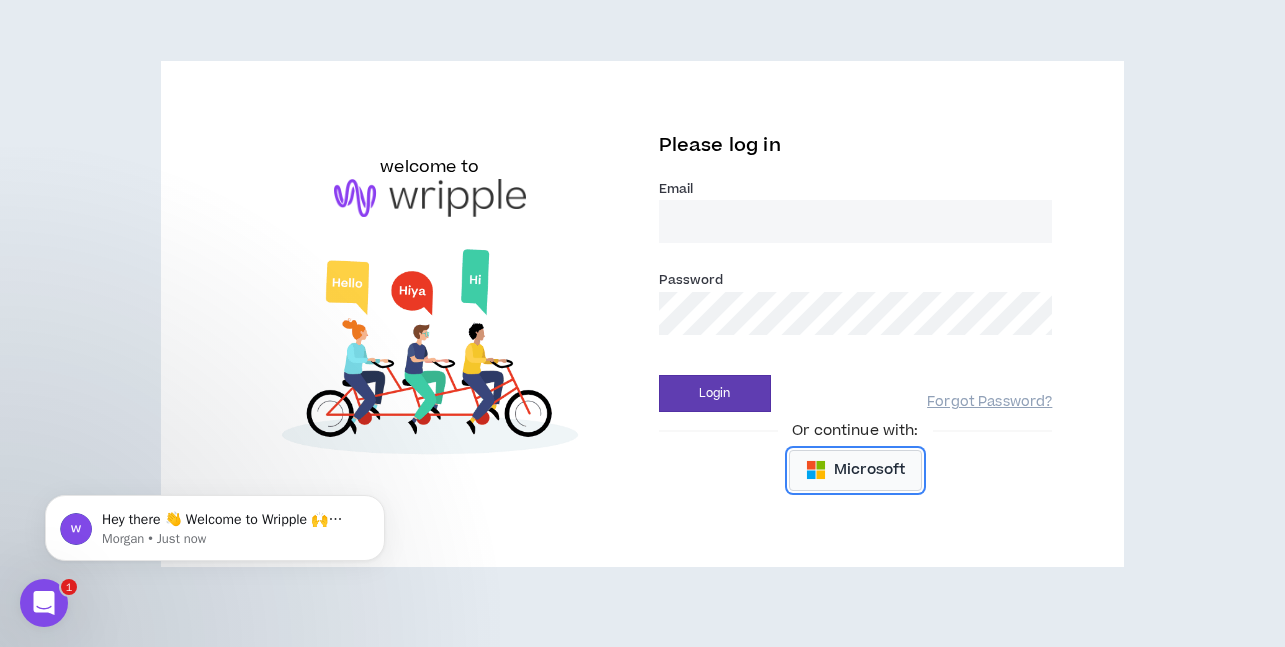 click on "Microsoft" at bounding box center [855, 470] 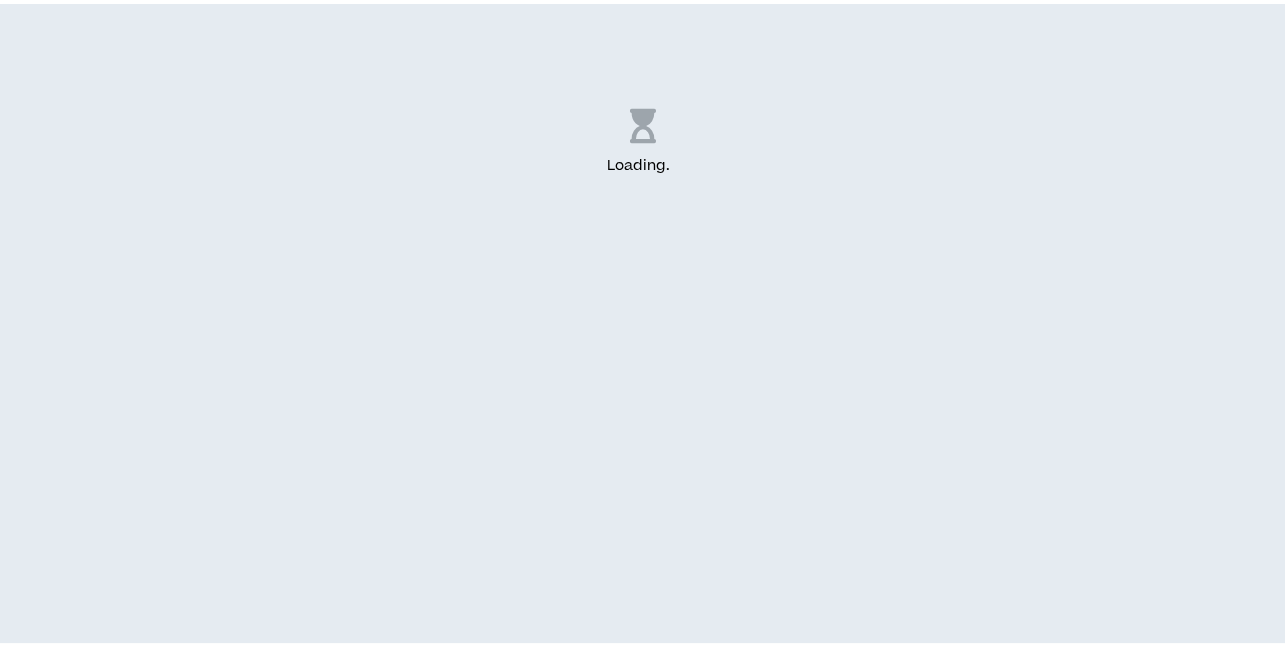 scroll, scrollTop: 0, scrollLeft: 0, axis: both 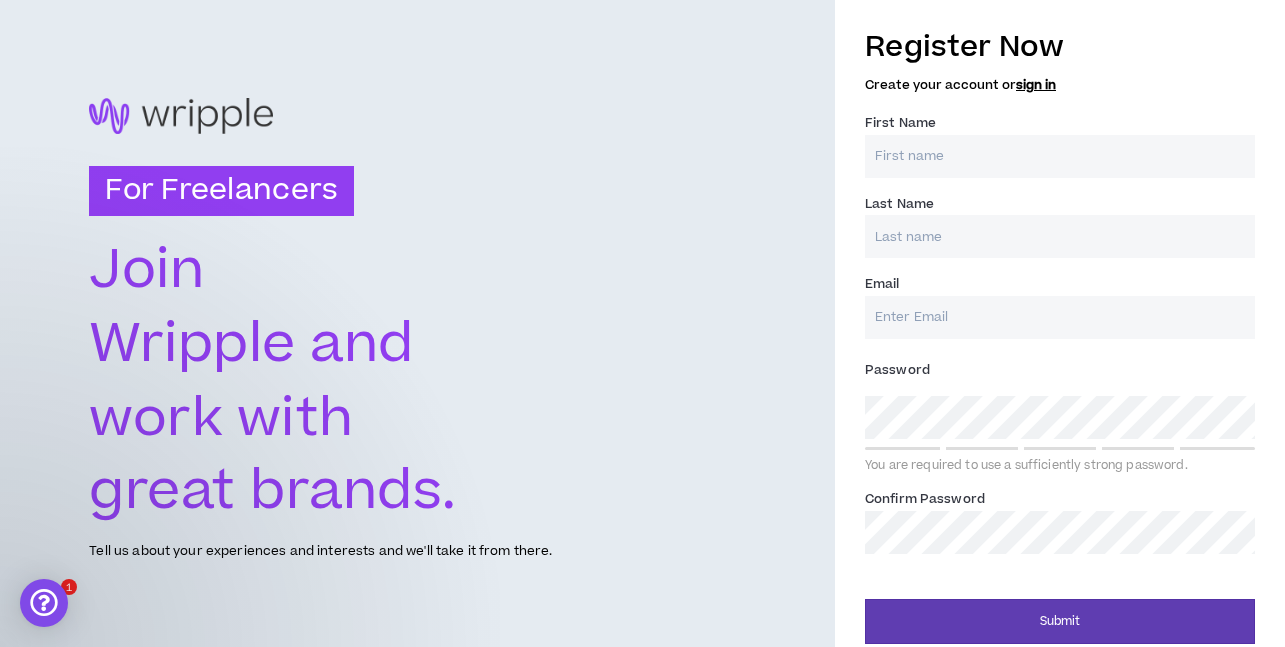 click on "First Name  *" at bounding box center (1060, 156) 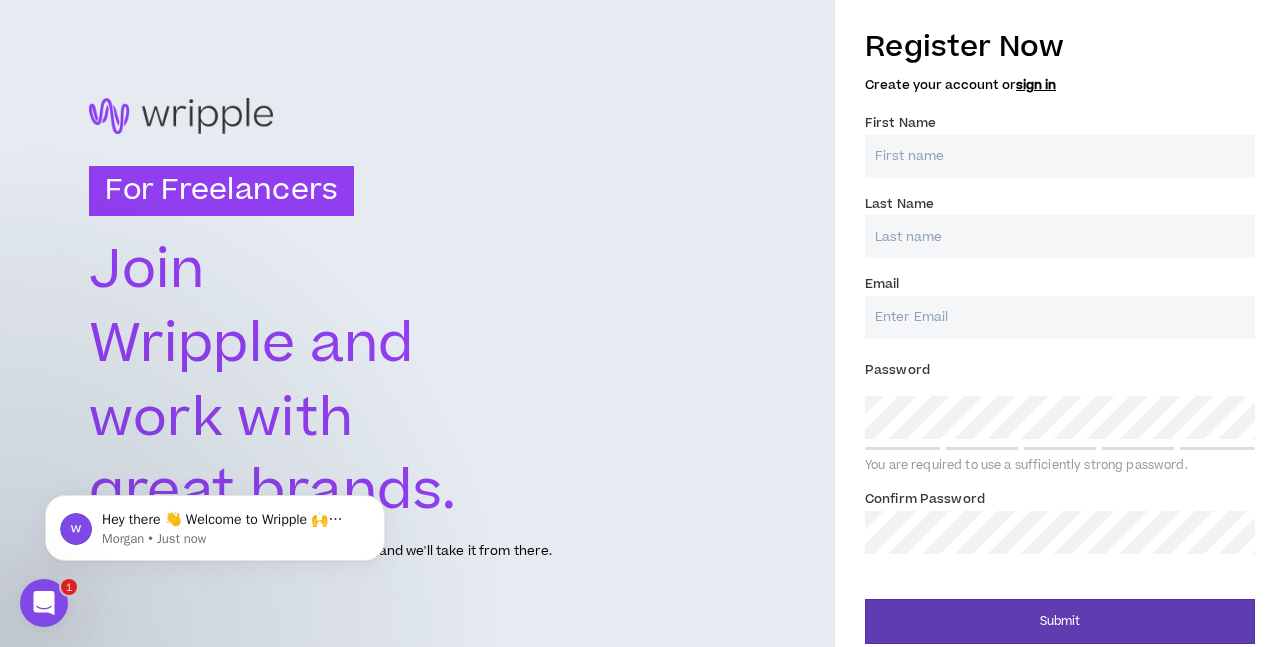 scroll, scrollTop: 0, scrollLeft: 0, axis: both 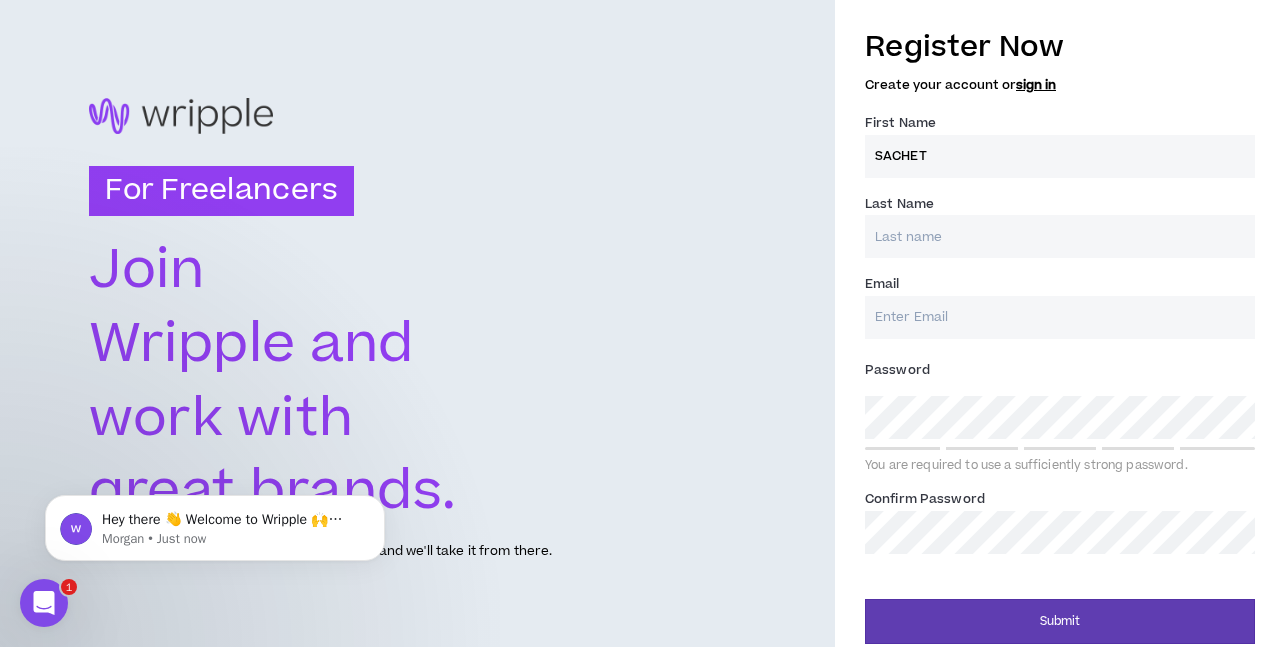 type on "[LAST]" 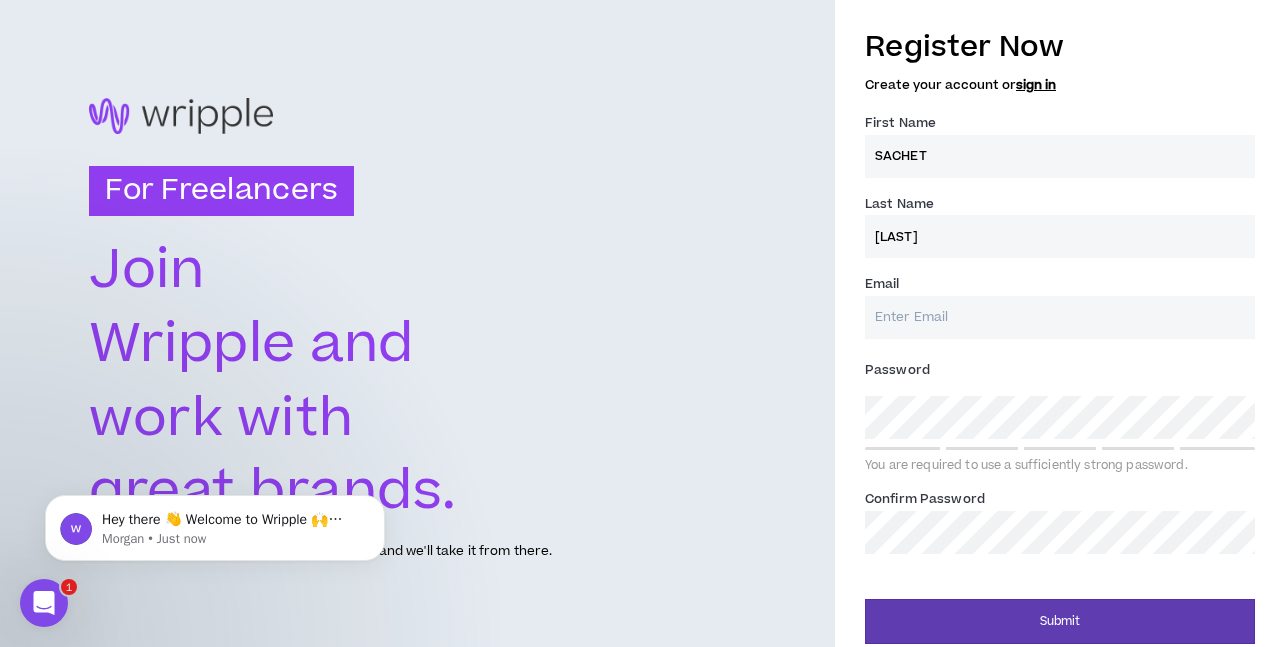 type on "[EMAIL]" 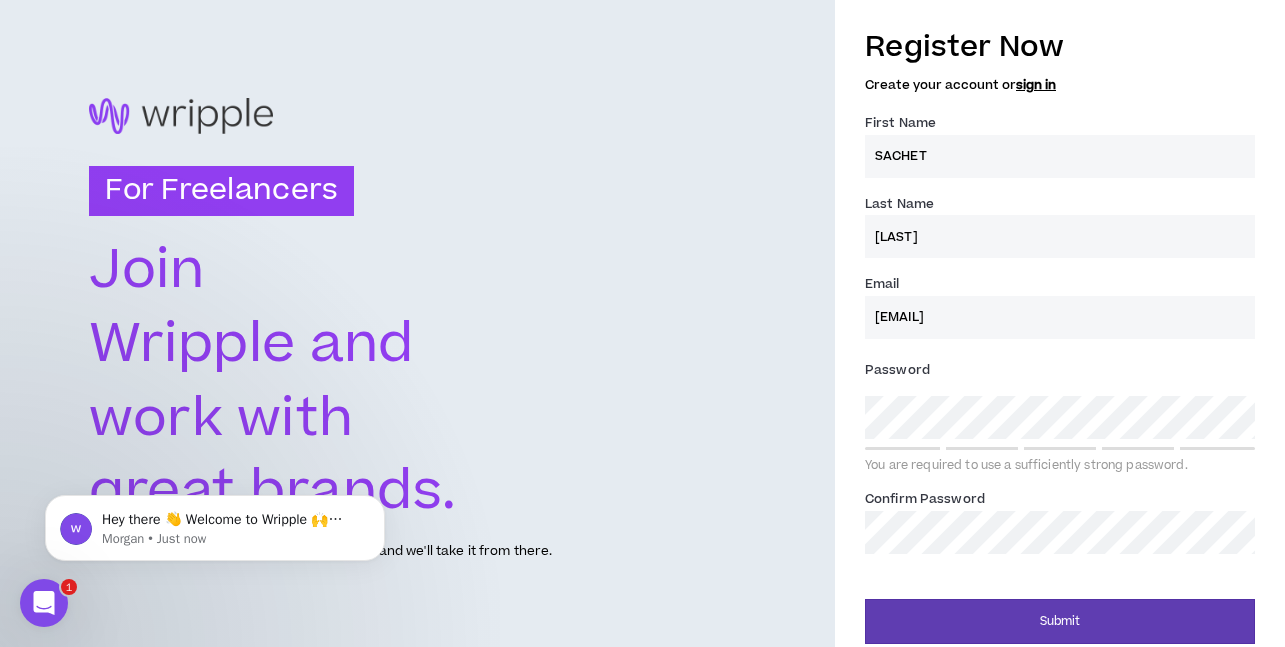 type on "[LAST]" 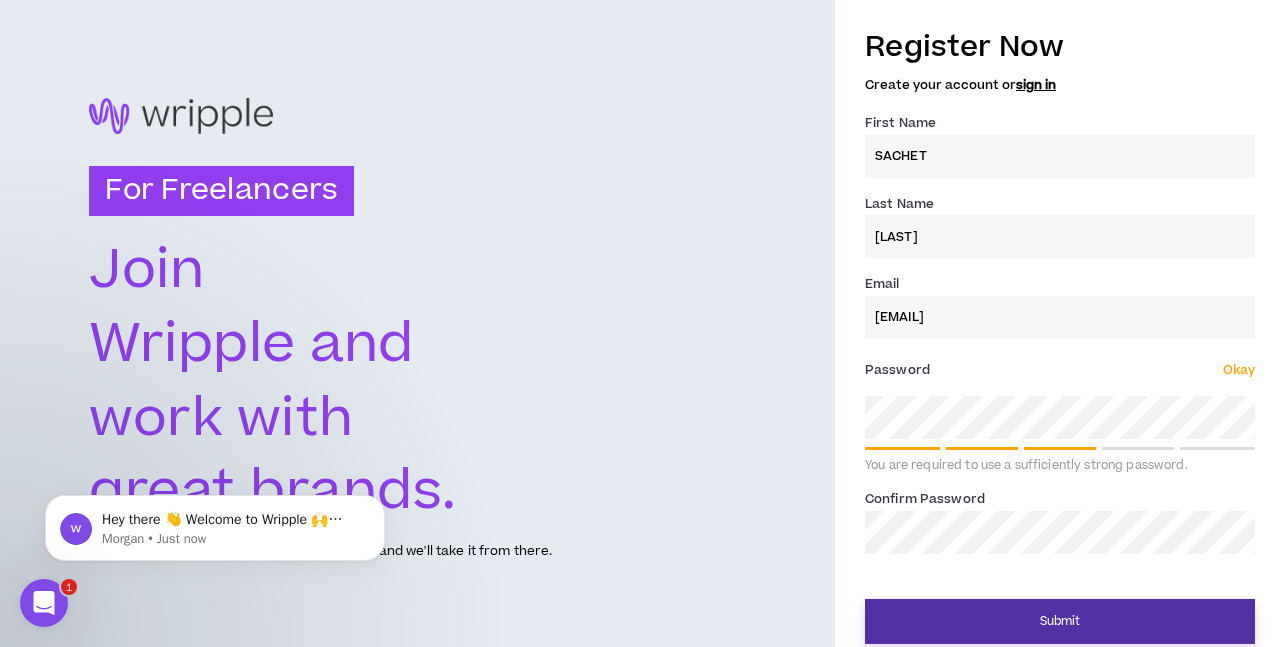 click on "Submit" at bounding box center (1060, 621) 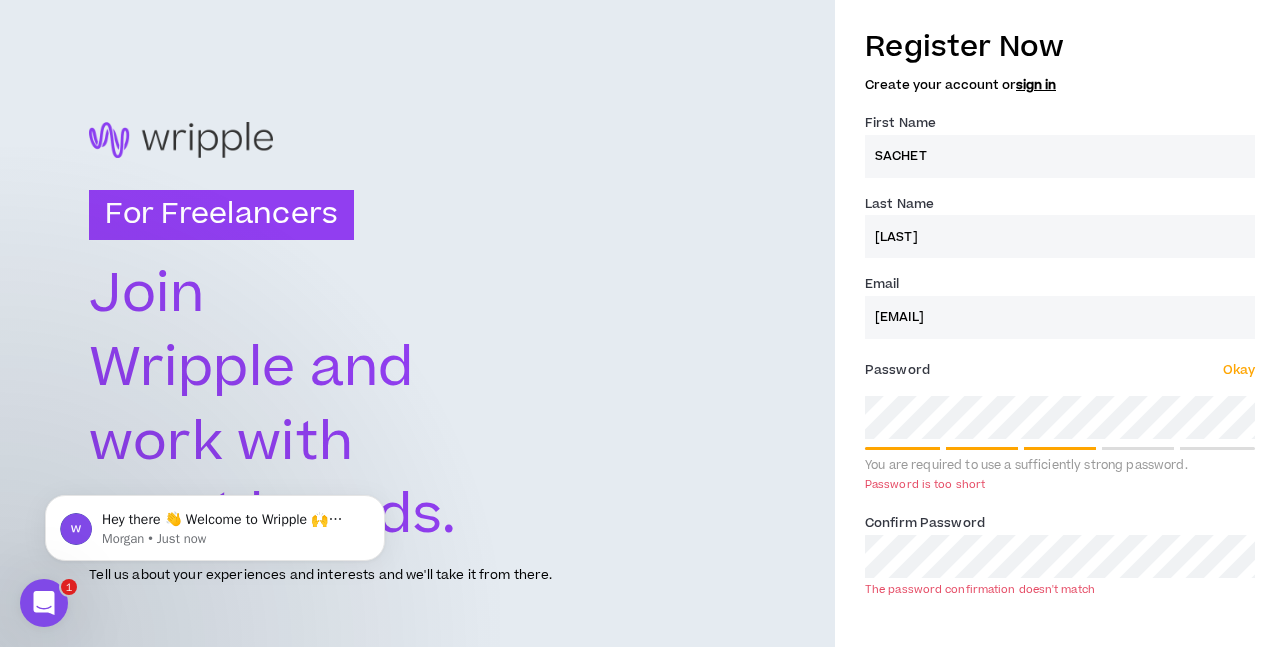 click on "For Freelancers Join Wripple and work with great brands. Tell us about your experiences and interests and we'll take it from there. Register Now Create your account or sign in First Name * [FIRST] Last Name * [LAST] Email * [EMAIL] Password * Okay You are required to use a sufficiently strong password. Password is too short Confirm Password * The password confirmation doesn't match Submit" at bounding box center (642, 354) 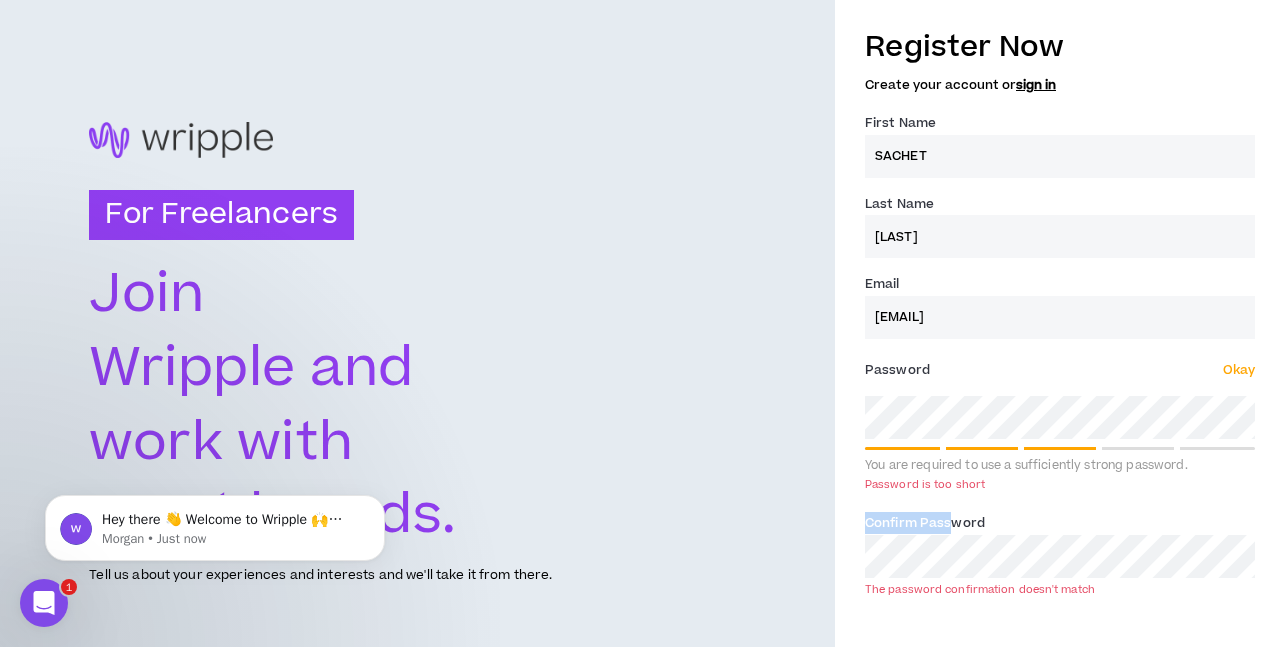 click on "Confirm Password * The password confirmation doesn't match" at bounding box center [1060, 554] 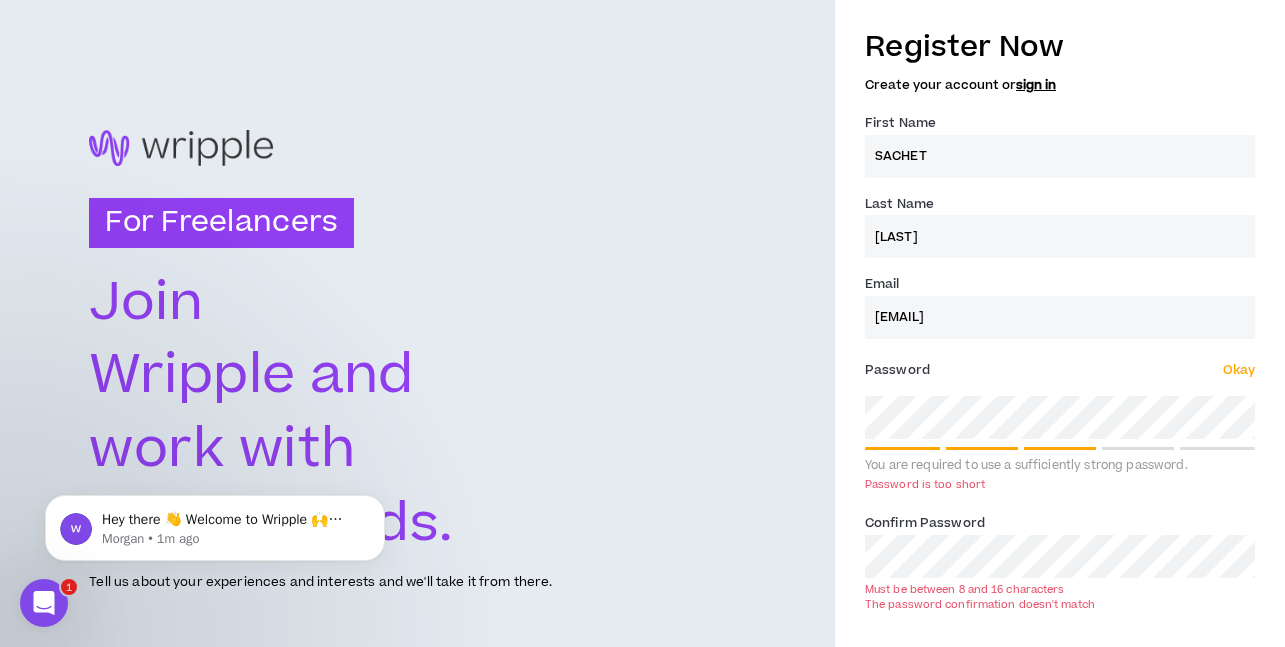 scroll, scrollTop: 76, scrollLeft: 0, axis: vertical 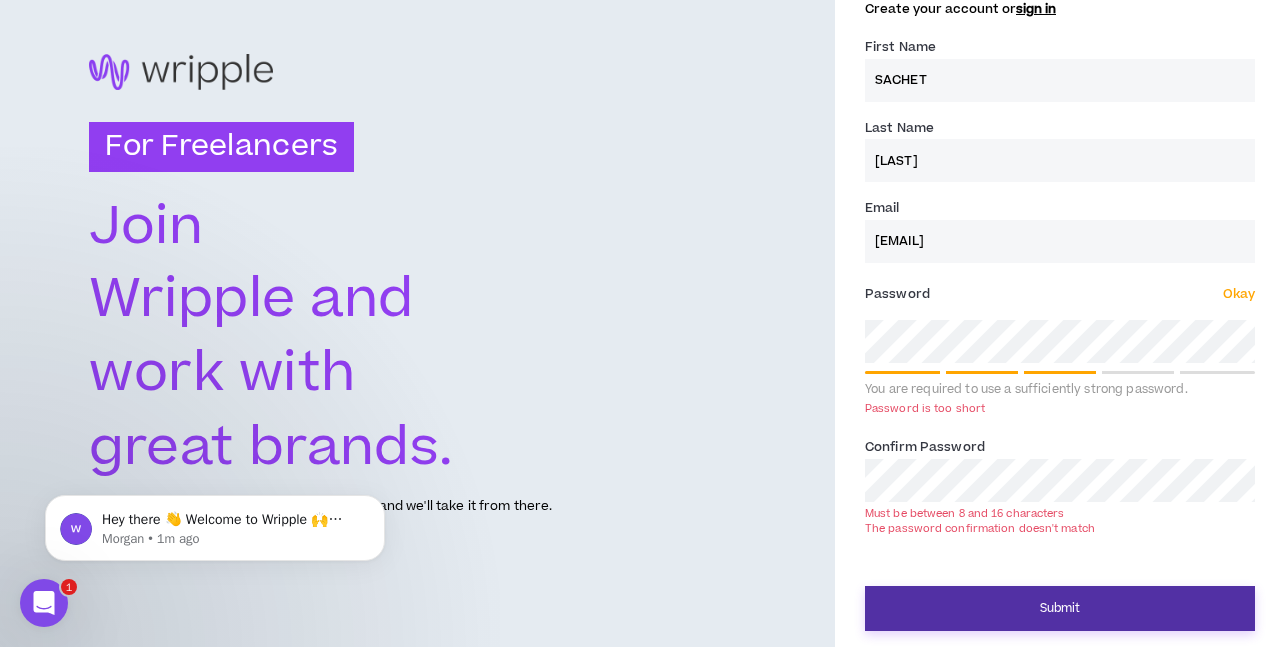 click on "Submit" at bounding box center (1060, 608) 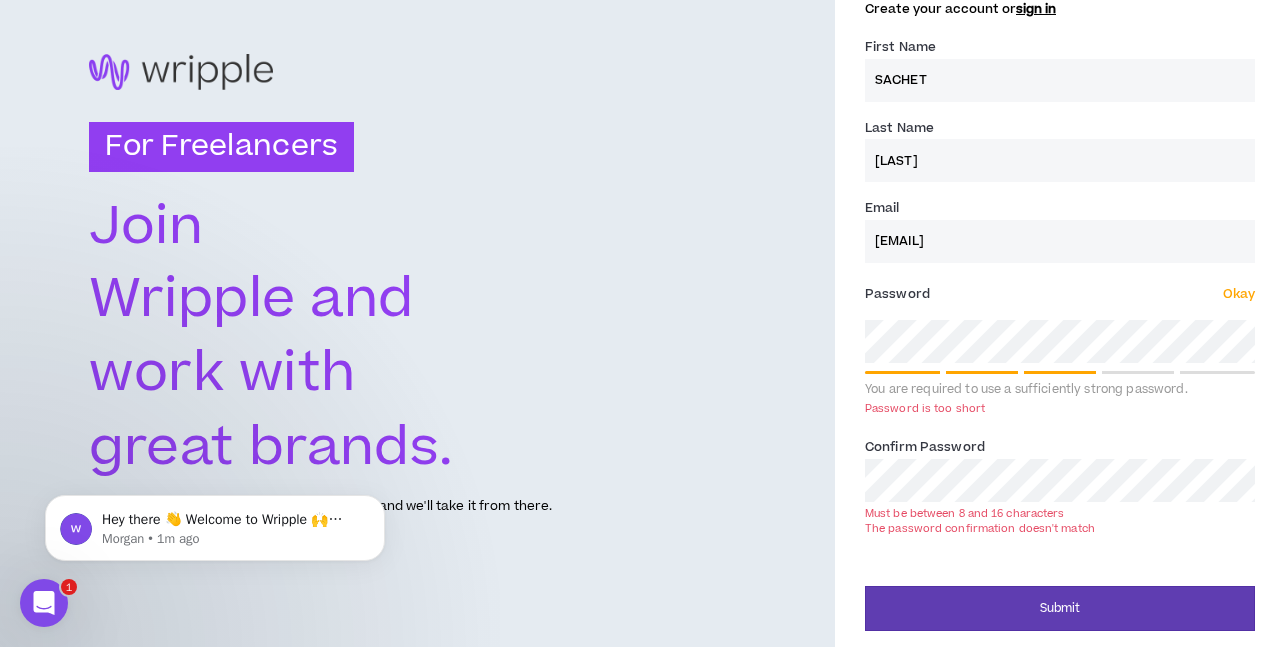 scroll, scrollTop: 52, scrollLeft: 0, axis: vertical 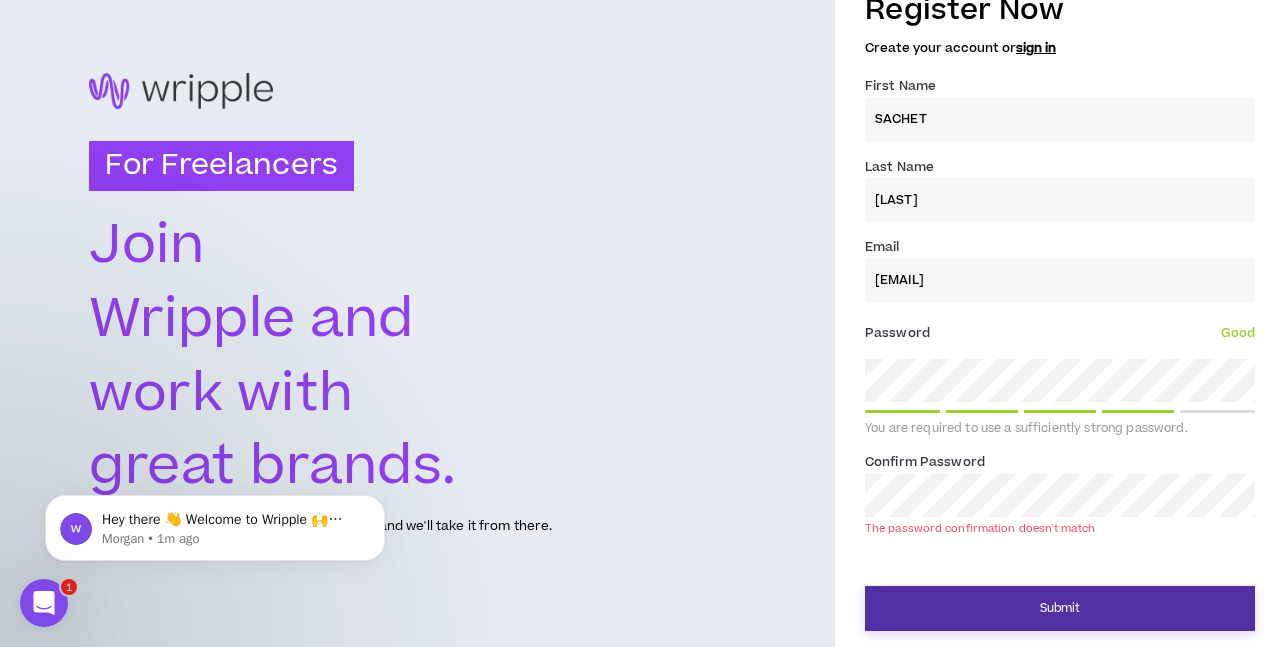 click on "Submit" at bounding box center [1060, 608] 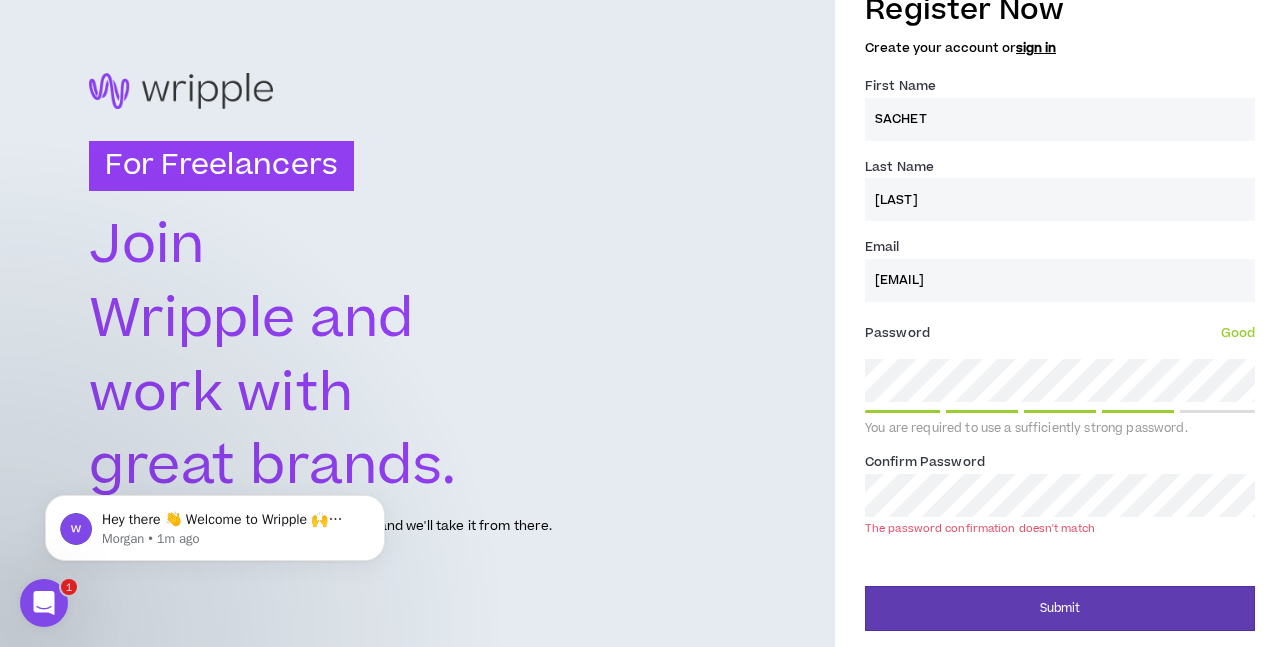 click on "For Freelancers Join Wripple and work with great brands. Tell us about your experiences and interests and we'll take it from there. Register Now Create your account or sign in First Name * [FIRST] Last Name * [LAST] Email * [EMAIL] Password * Good You are required to use a sufficiently strong password. Confirm Password * The password confirmation doesn't match Submit" at bounding box center (642, 305) 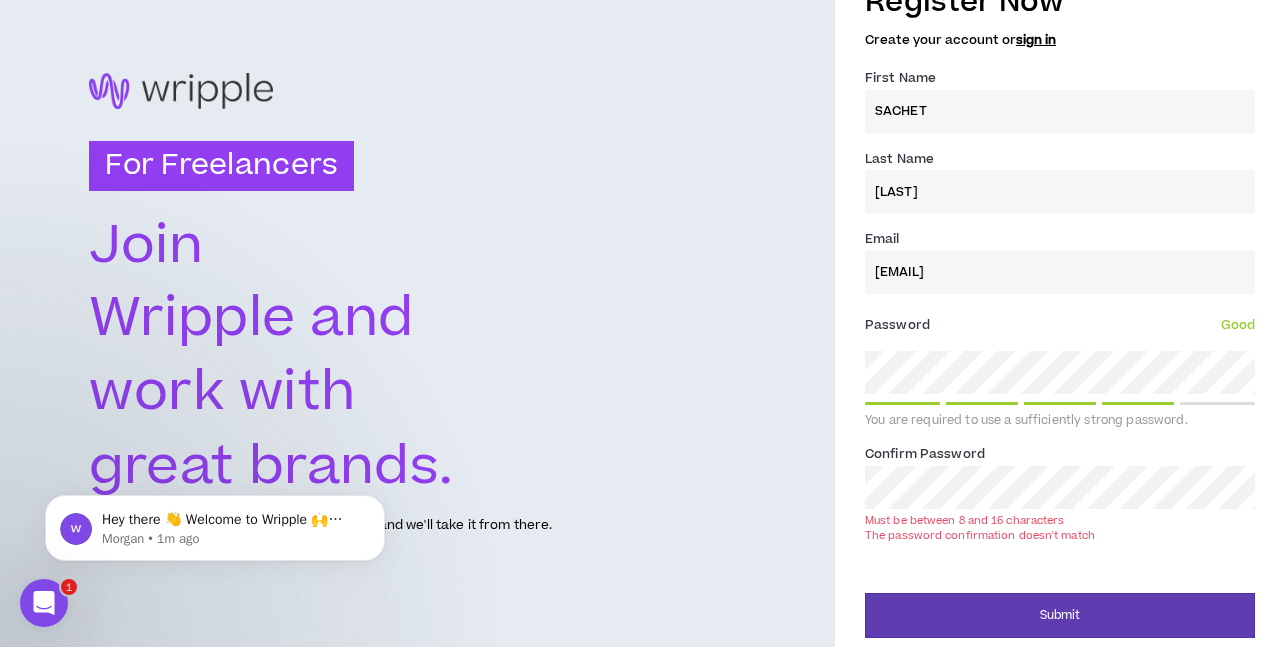 scroll, scrollTop: 37, scrollLeft: 0, axis: vertical 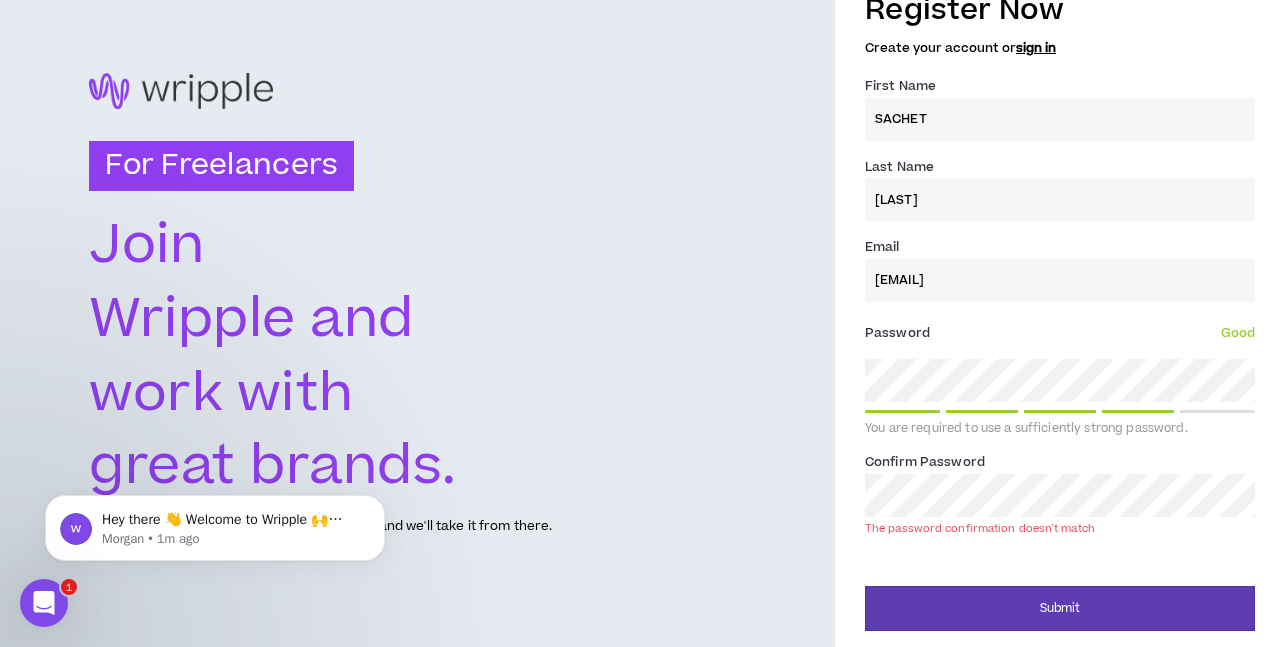 click on "Register Now Create your account or sign in First Name * [FIRST] Last Name * [LAST] Email * [EMAIL] Password * Good You are required to use a sufficiently strong password. Confirm Password * The password confirmation doesn't match Submit" at bounding box center [1060, 305] 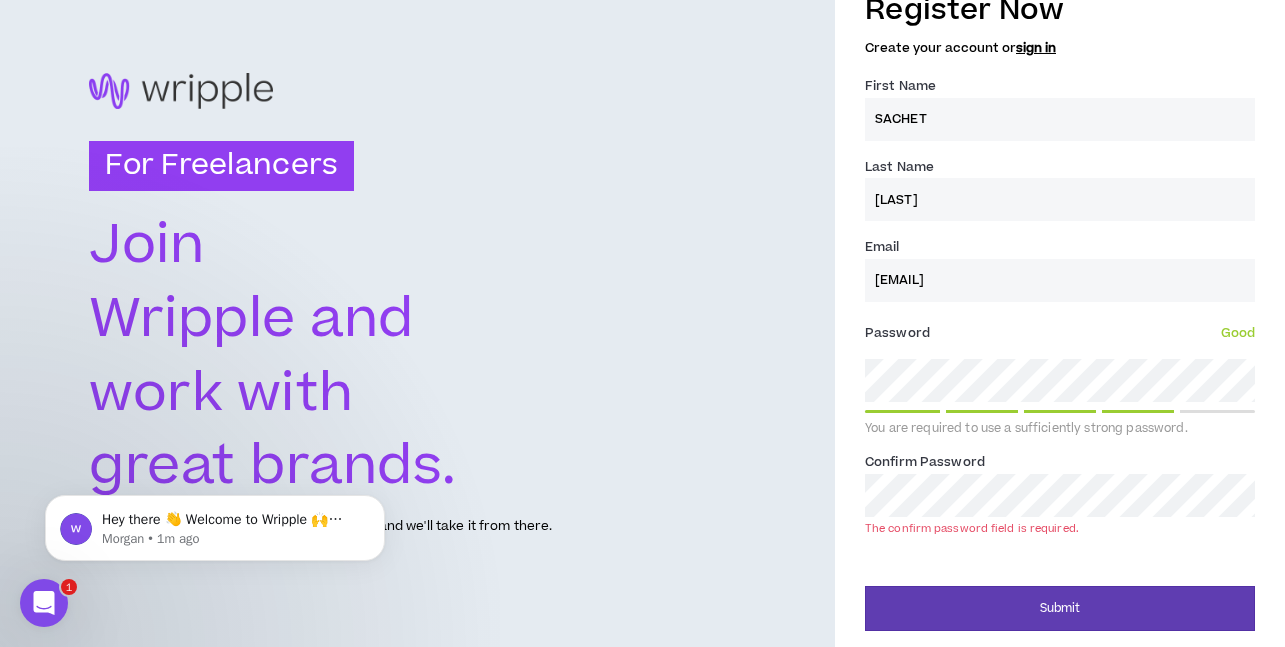 click on "Password  * Good You are required to use a sufficiently strong password." at bounding box center [1060, 377] 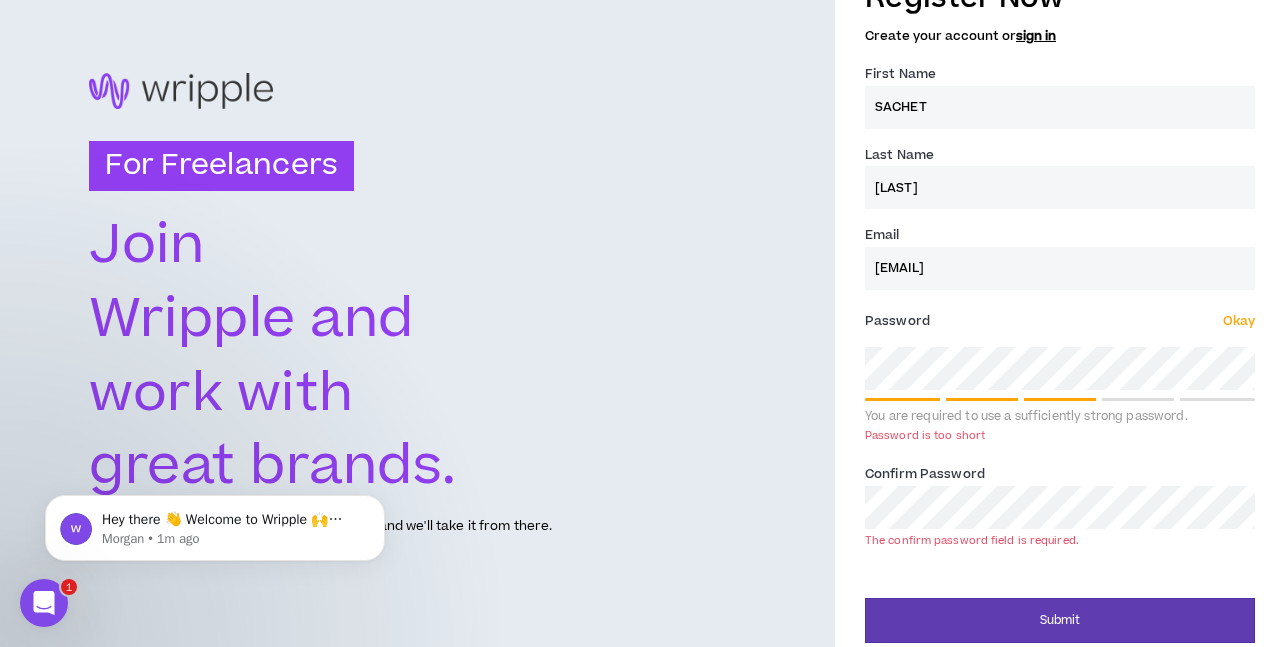 scroll, scrollTop: 37, scrollLeft: 0, axis: vertical 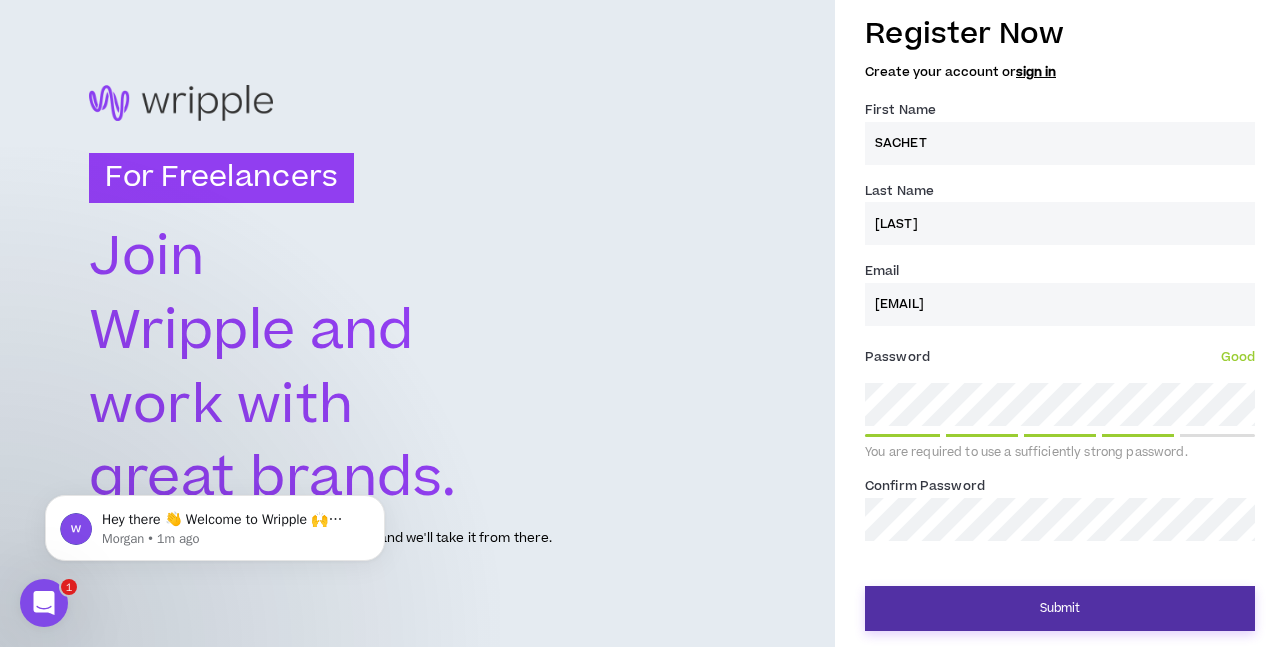 click on "Submit" at bounding box center (1060, 608) 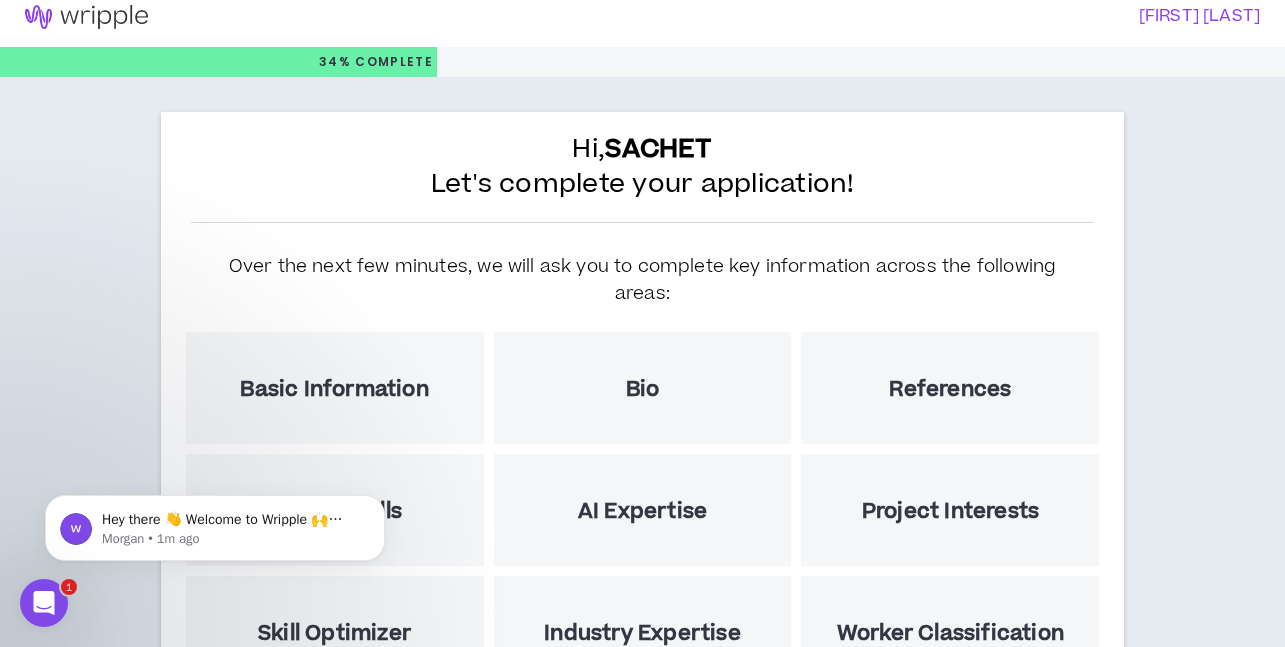 scroll, scrollTop: 0, scrollLeft: 0, axis: both 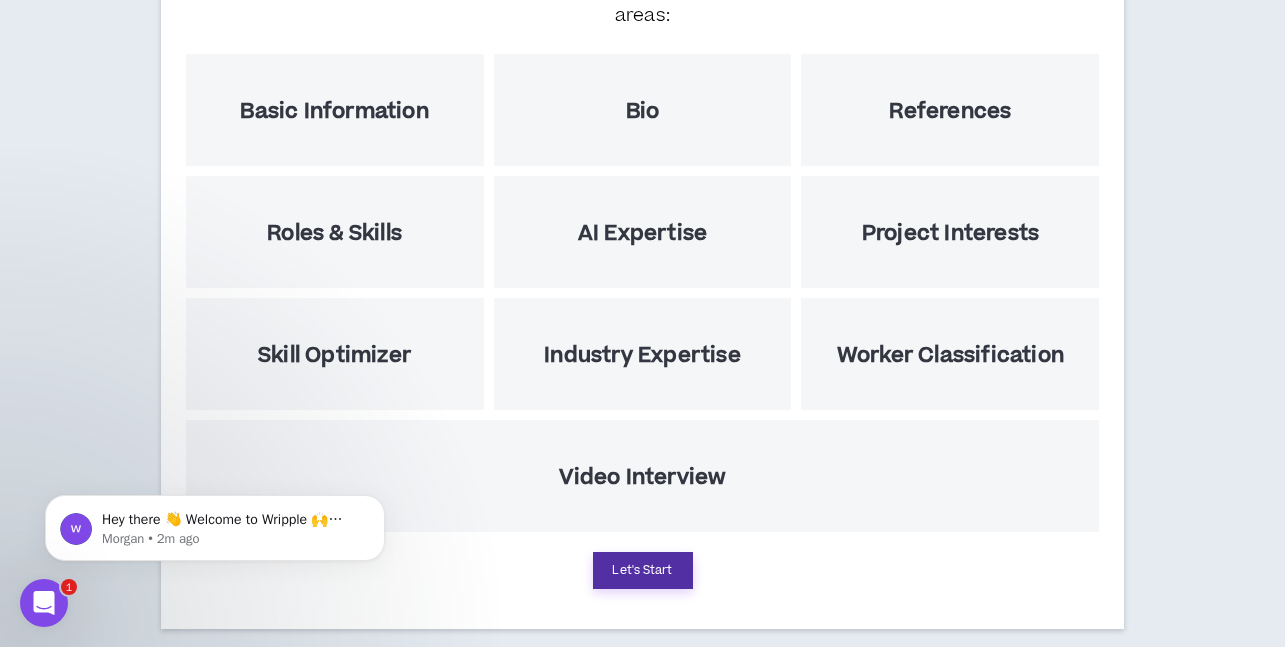 click on "Let's Start" at bounding box center [643, 570] 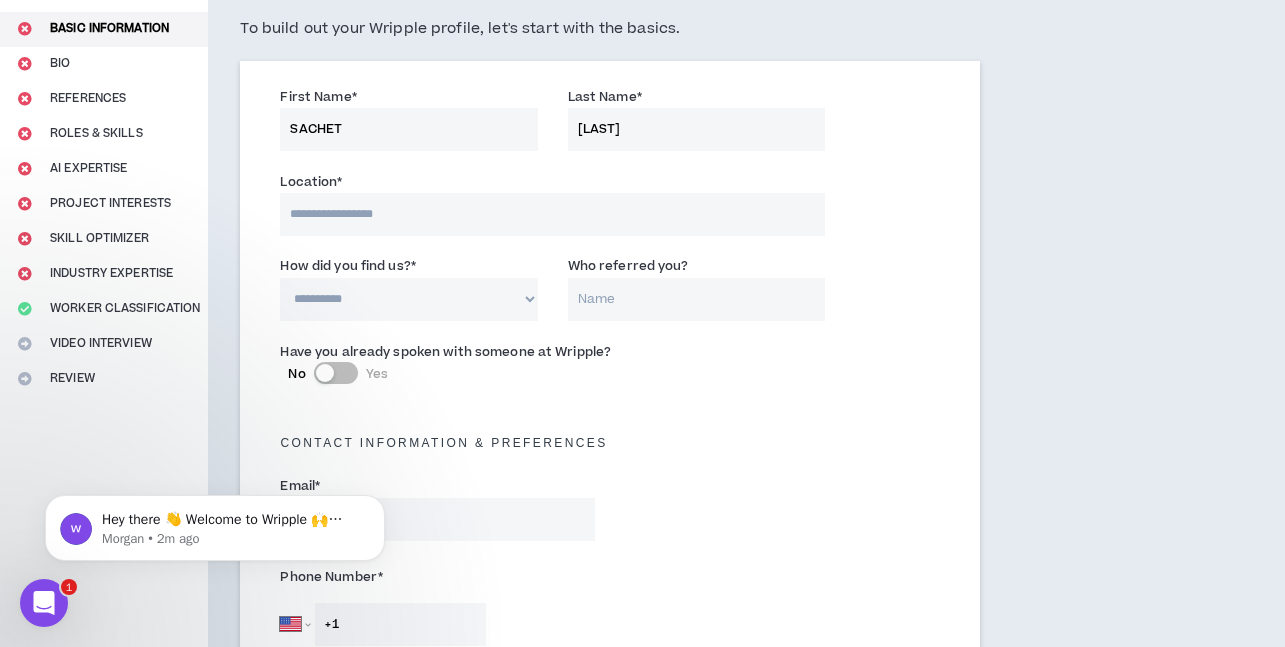 scroll, scrollTop: 0, scrollLeft: 0, axis: both 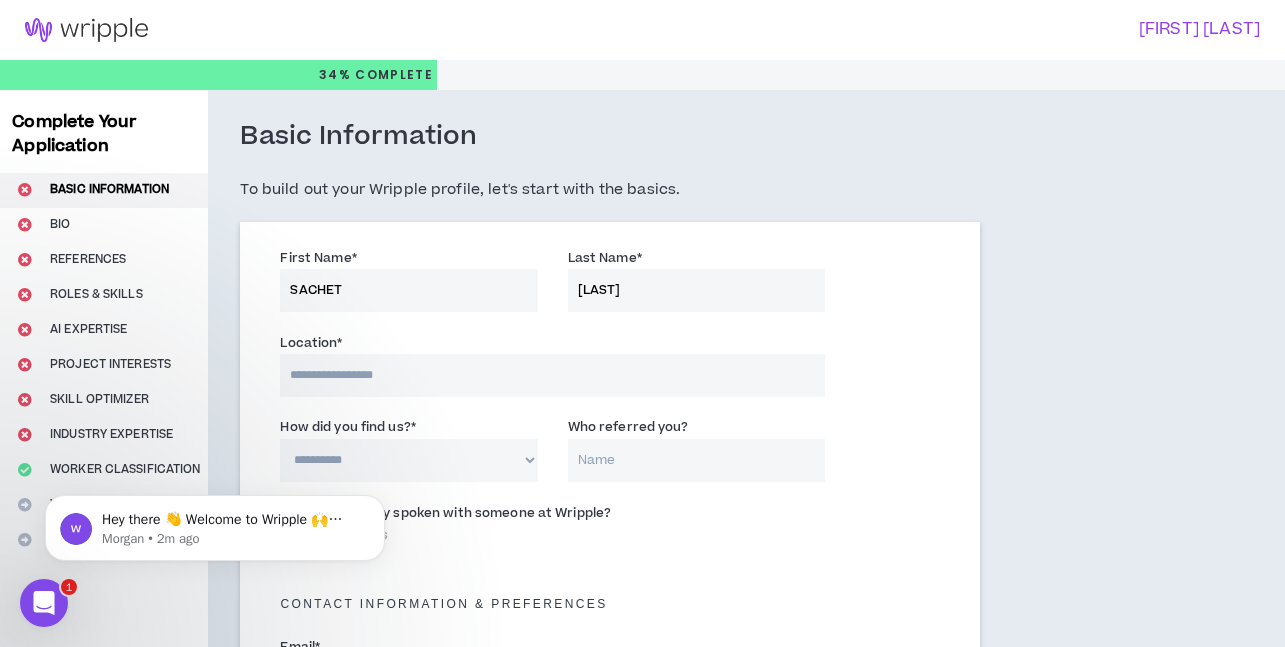 click at bounding box center (552, 375) 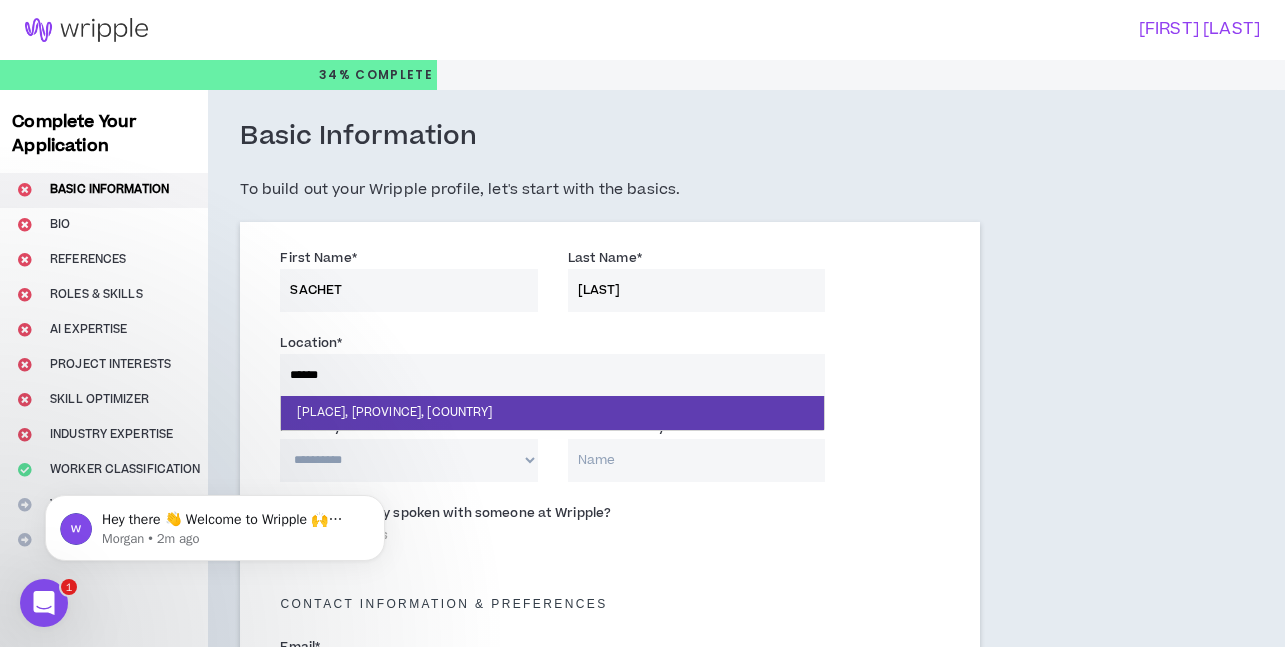 type on "*****" 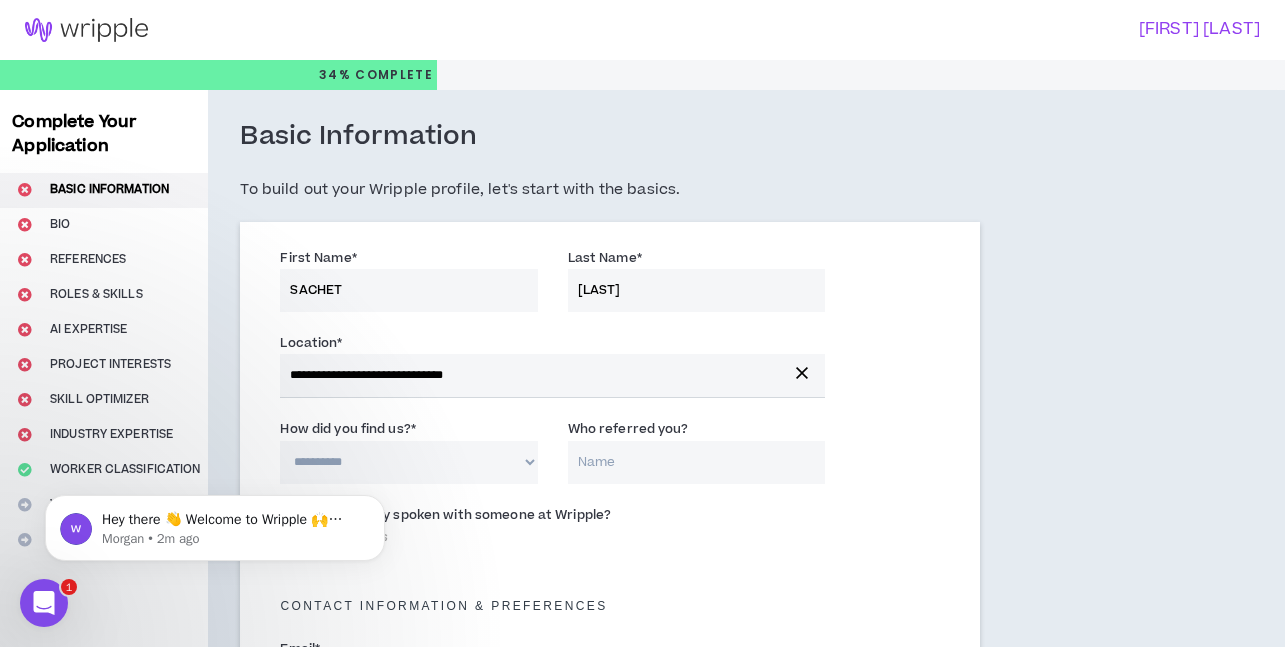 click on "**********" at bounding box center [408, 462] 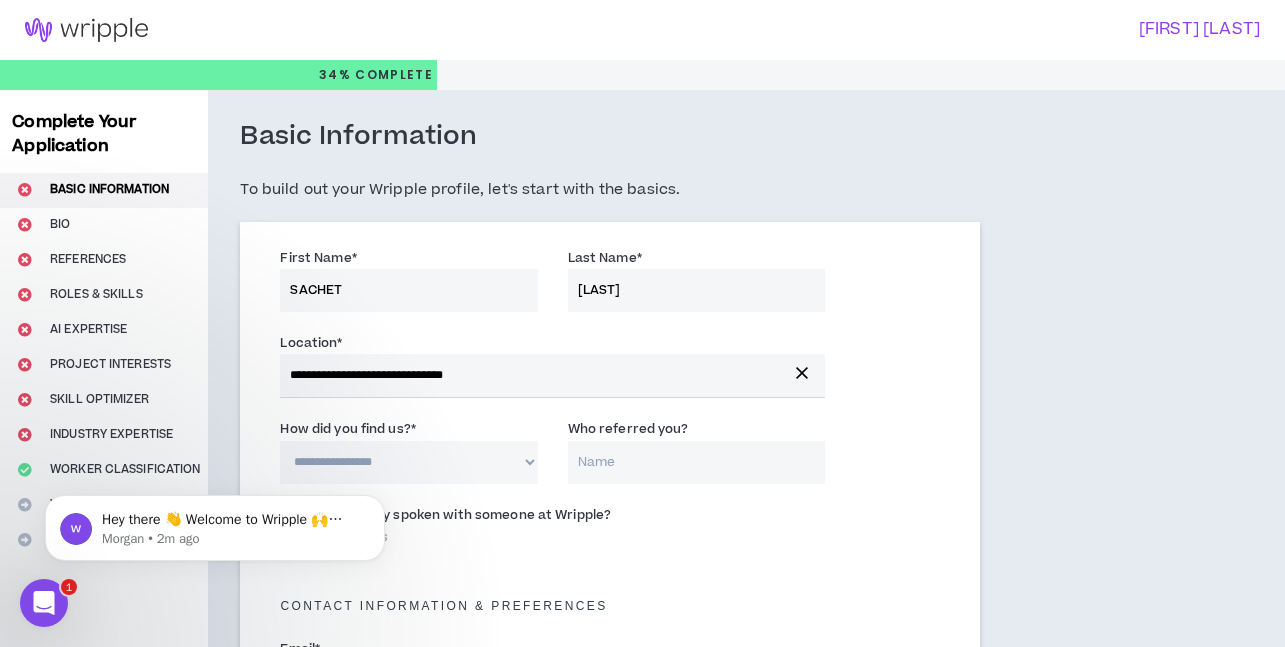 click on "**********" at bounding box center (408, 462) 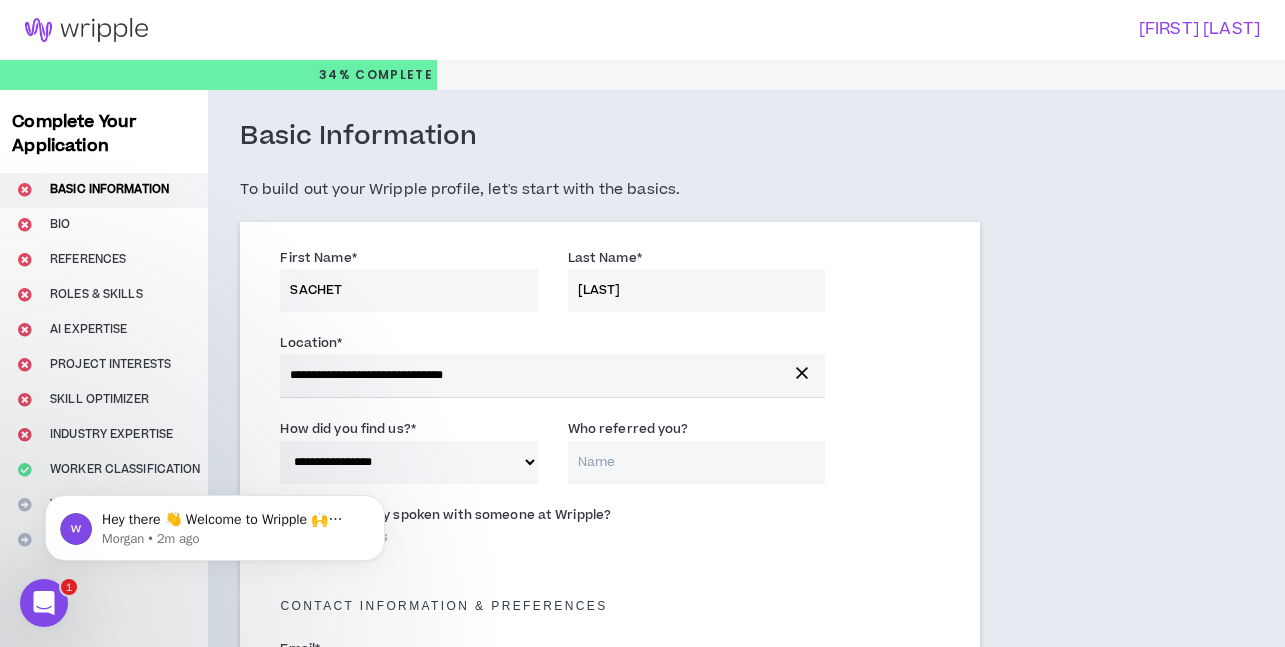 click on "Who referred you?" at bounding box center (696, 462) 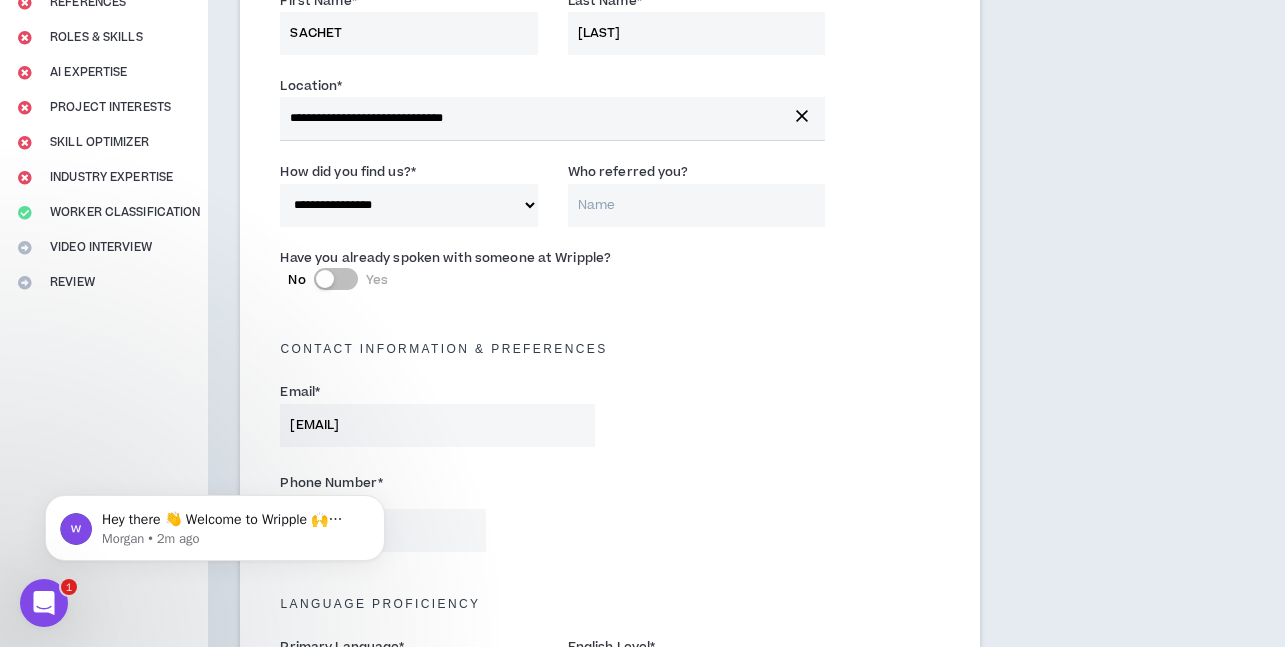 scroll, scrollTop: 254, scrollLeft: 0, axis: vertical 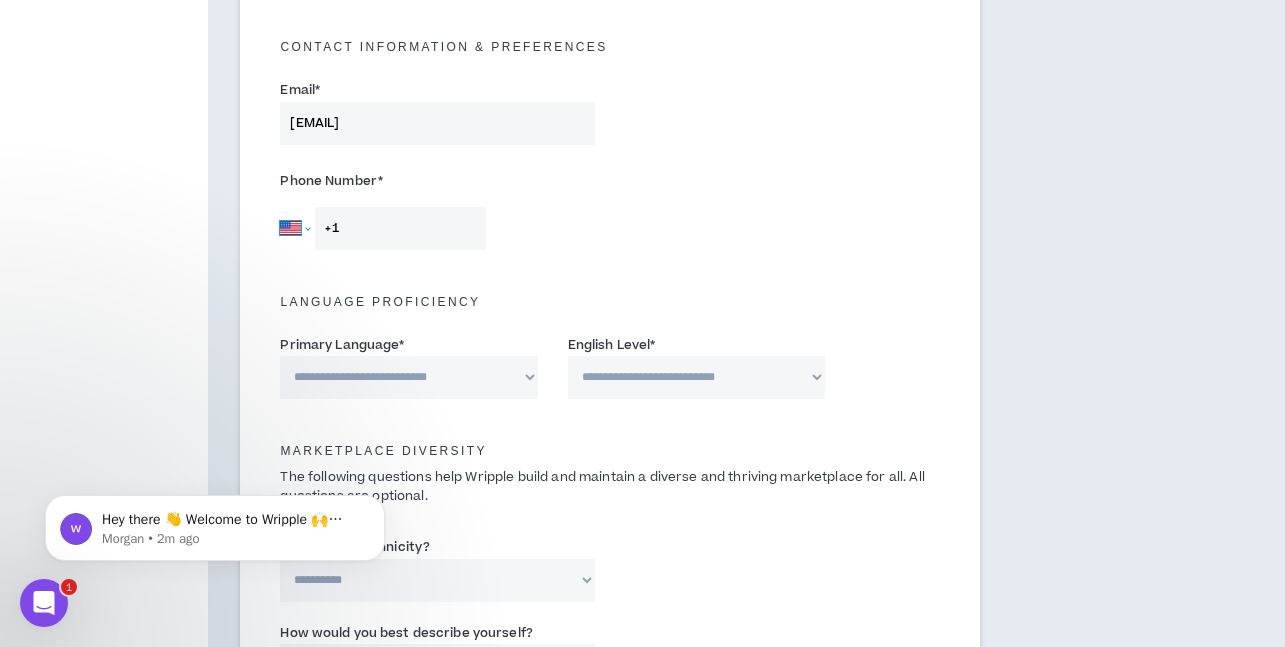 click on "Afghanistan Åland Islands Albania Algeria American Samoa Andorra Angola Anguilla Antigua and Barbuda Argentina Armenia Aruba Ascension Island Australia Austria Azerbaijan Bahamas Bahrain Bangladesh Barbados Belarus Belgium Belize Benin Bermuda Bhutan Bolivia Bonaire, Sint Eustatius and Saba Bosnia and Herzegovina Botswana Brazil British Indian Ocean Territory Brunei Darussalam Bulgaria Burkina Faso Burundi Cambodia Cameroon Canada Cape Verde Cayman Islands Central African Republic Chad Chile China Christmas Island Cocos (Keeling) Islands Colombia Comoros Congo Congo, Democratic Republic of the Cook Islands Costa Rica Cote d'Ivoire Croatia Cuba Curaçao Cyprus Czech Republic Denmark Djibouti Dominica Dominican Republic Ecuador Egypt El Salvador Equatorial Guinea Eritrea Estonia Ethiopia Falkland Islands Faroe Islands Federated States of Micronesia Fiji Finland France French Guiana French Polynesia Gabon Gambia Georgia Germany Ghana Gibraltar Greece Greenland Grenada Guadeloupe Guam Guatemala Guernsey Guinea" at bounding box center (295, 228) 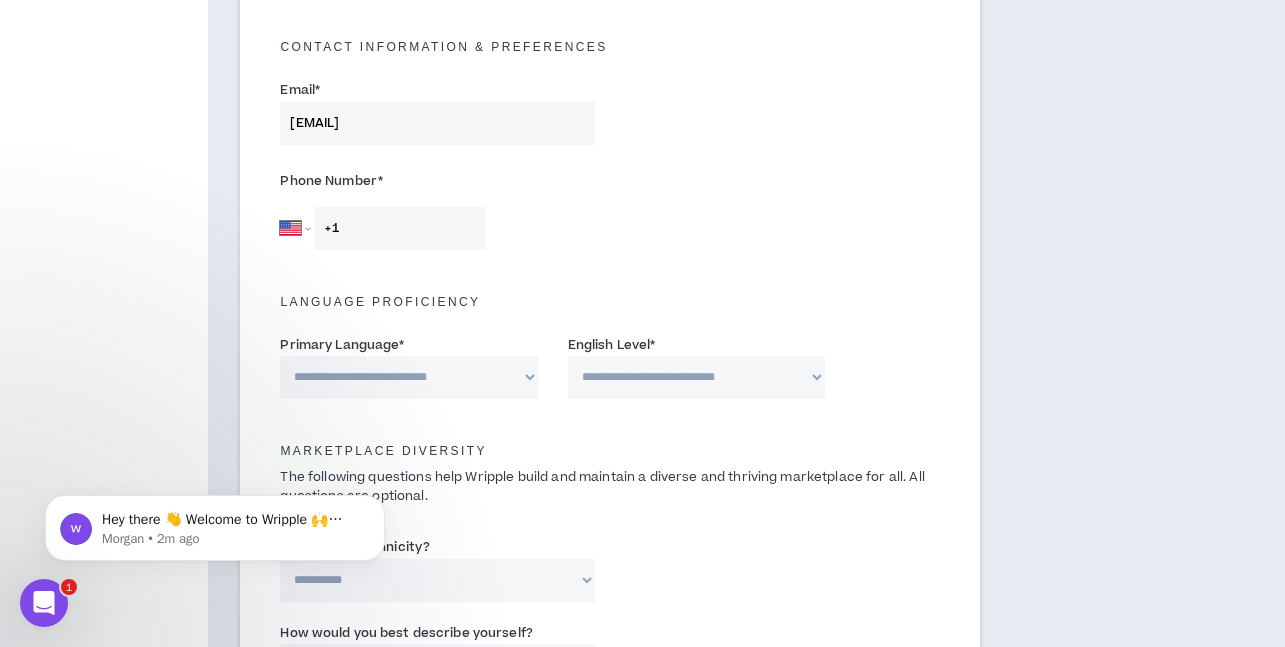 click on "Afghanistan Åland Islands Albania Algeria American Samoa Andorra Angola Anguilla Antigua and Barbuda Argentina Armenia Aruba Ascension Island Australia Austria Azerbaijan Bahamas Bahrain Bangladesh Barbados Belarus Belgium Belize Benin Bermuda Bhutan Bolivia Bonaire, Sint Eustatius and Saba Bosnia and Herzegovina Botswana Brazil British Indian Ocean Territory Brunei Darussalam Bulgaria Burkina Faso Burundi Cambodia Cameroon Canada Cape Verde Cayman Islands Central African Republic Chad Chile China Christmas Island Cocos (Keeling) Islands Colombia Comoros Congo Congo, Democratic Republic of the Cook Islands Costa Rica Cote d'Ivoire Croatia Cuba Curaçao Cyprus Czech Republic Denmark Djibouti Dominica Dominican Republic Ecuador Egypt El Salvador Equatorial Guinea Eritrea Estonia Ethiopia Falkland Islands Faroe Islands Federated States of Micronesia Fiji Finland France French Guiana French Polynesia Gabon Gambia Georgia Germany Ghana Gibraltar Greece Greenland Grenada Guadeloupe Guam Guatemala Guernsey Guinea" at bounding box center (295, 228) 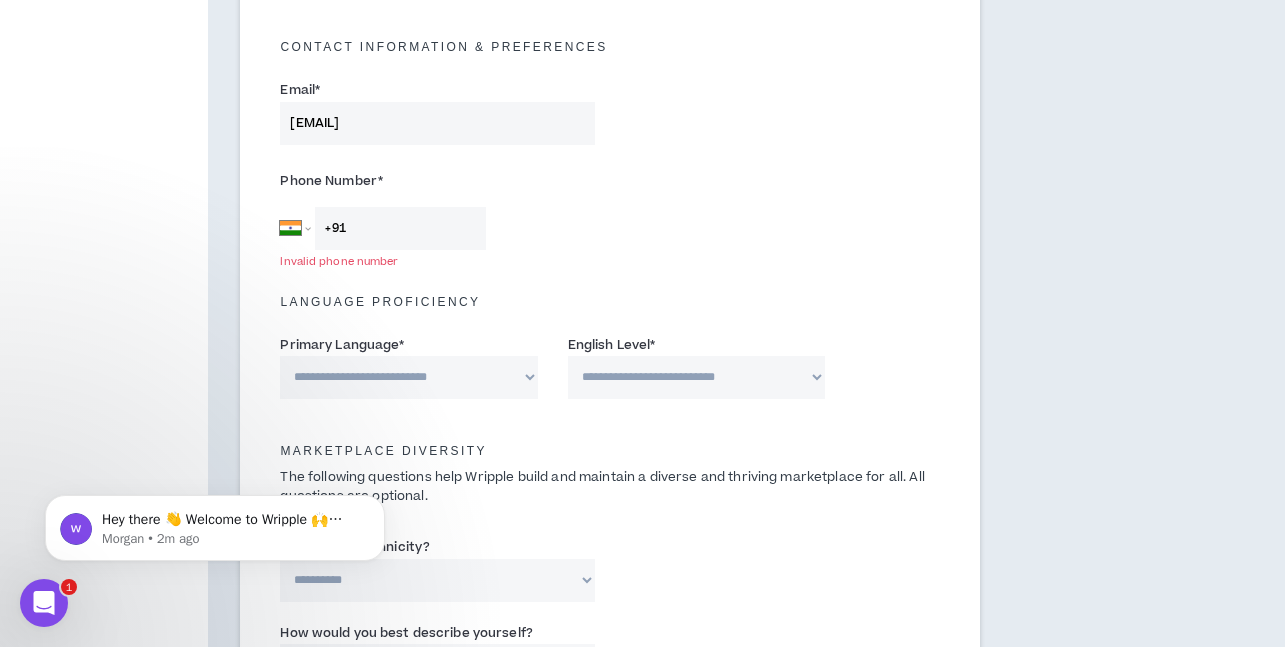 click on "+91" at bounding box center [400, 228] 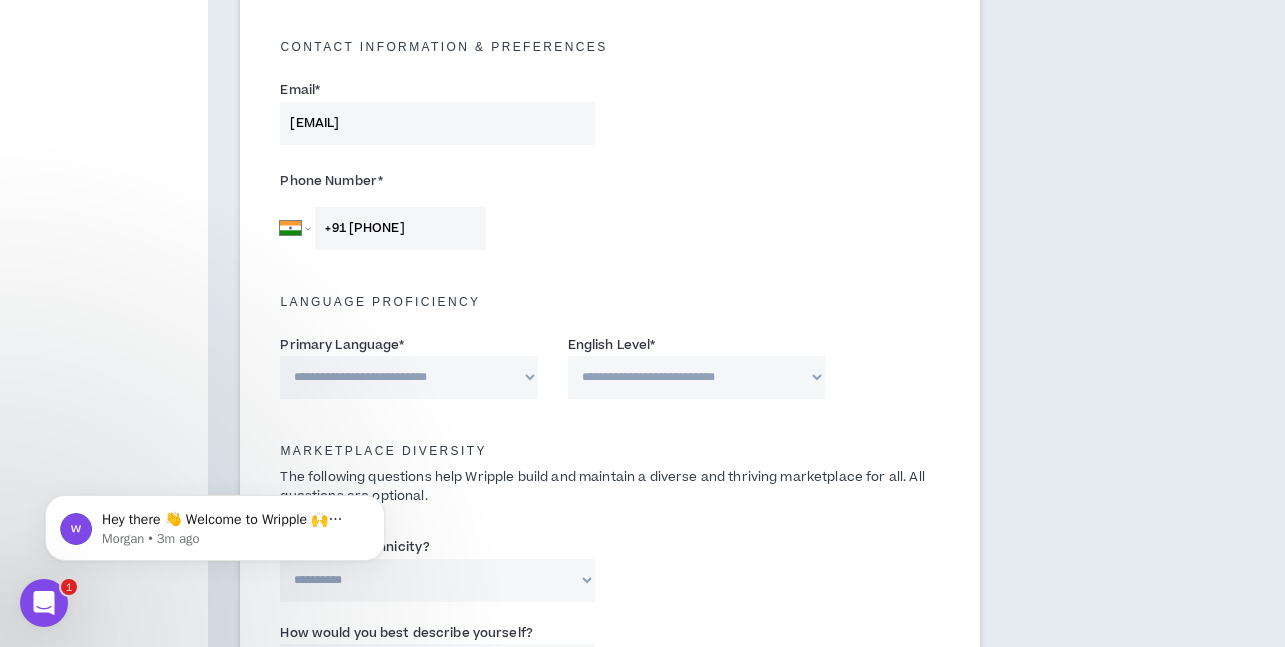 type on "+91 [PHONE]" 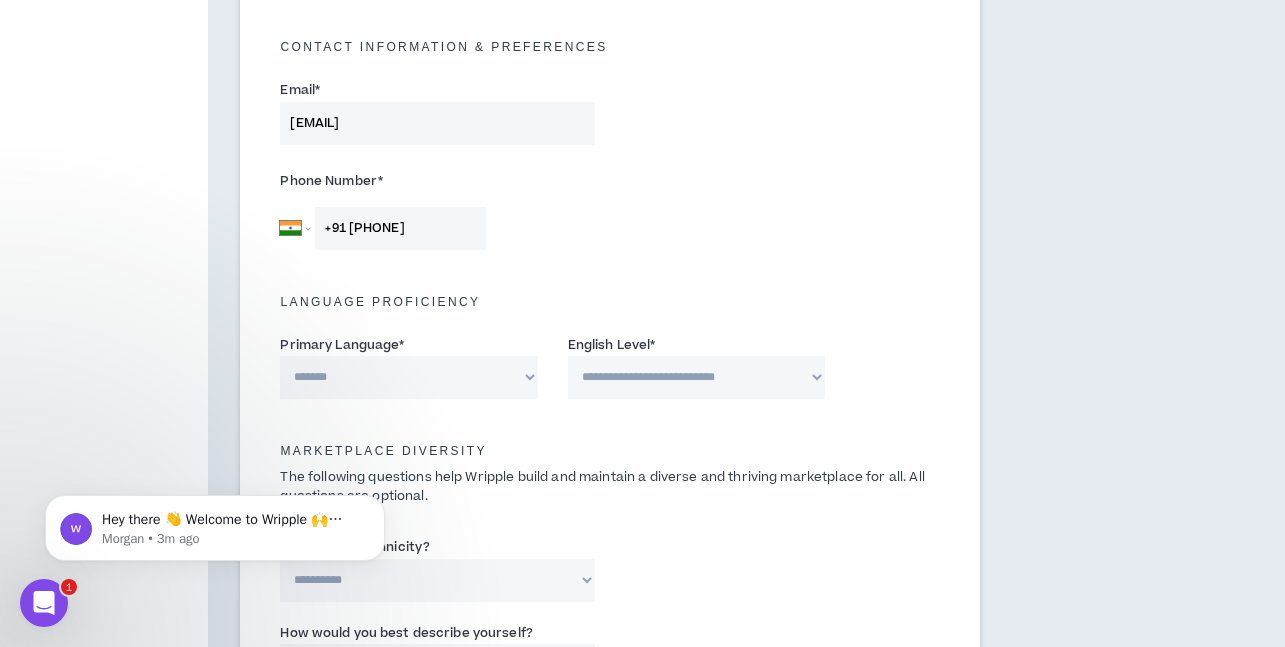 click on "**********" at bounding box center [408, 377] 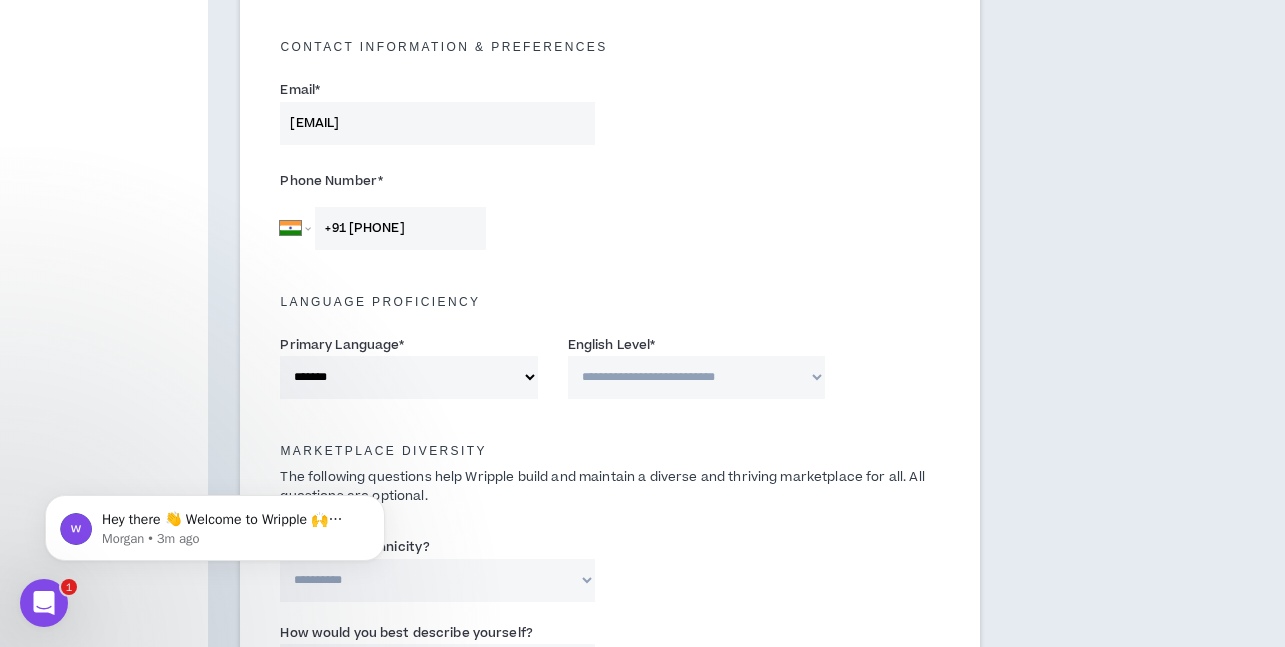 click on "**********" at bounding box center (696, 377) 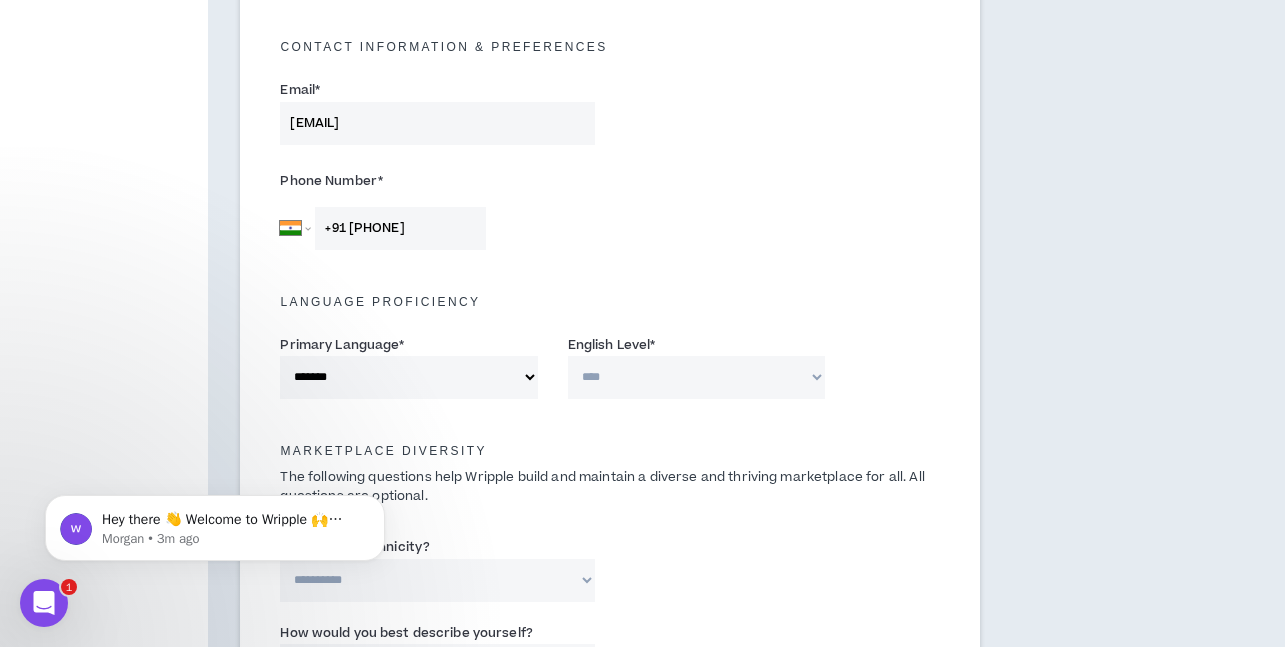 click on "**********" at bounding box center [696, 377] 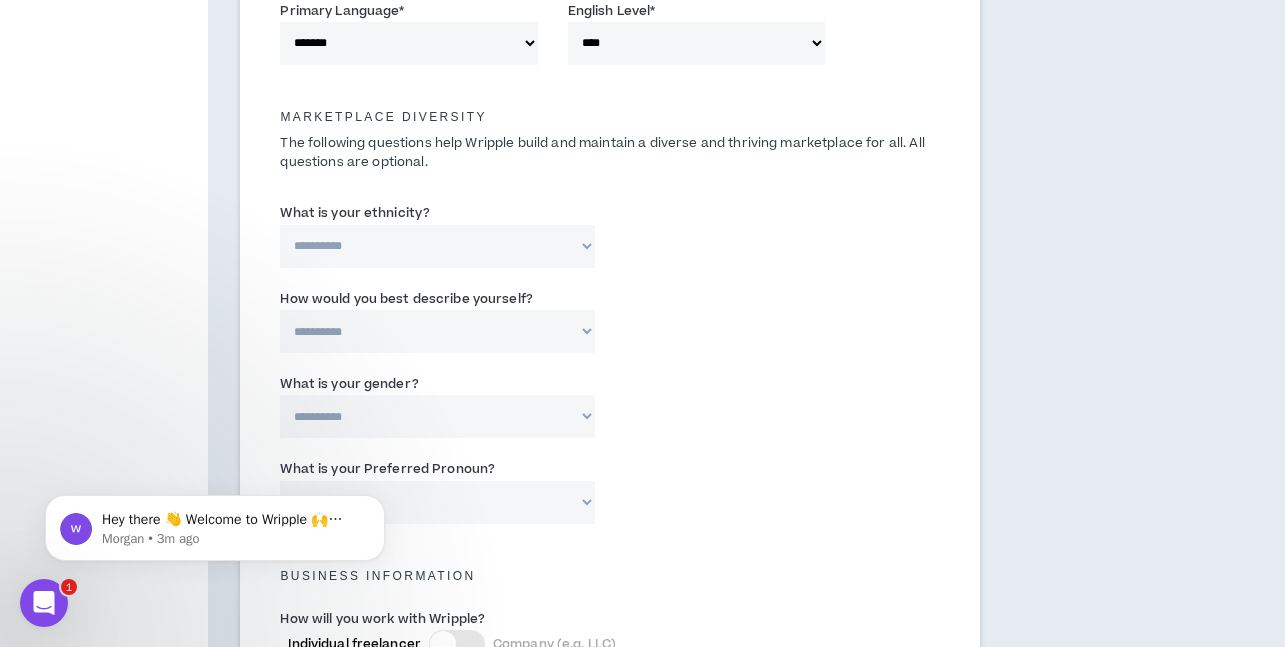 scroll, scrollTop: 904, scrollLeft: 0, axis: vertical 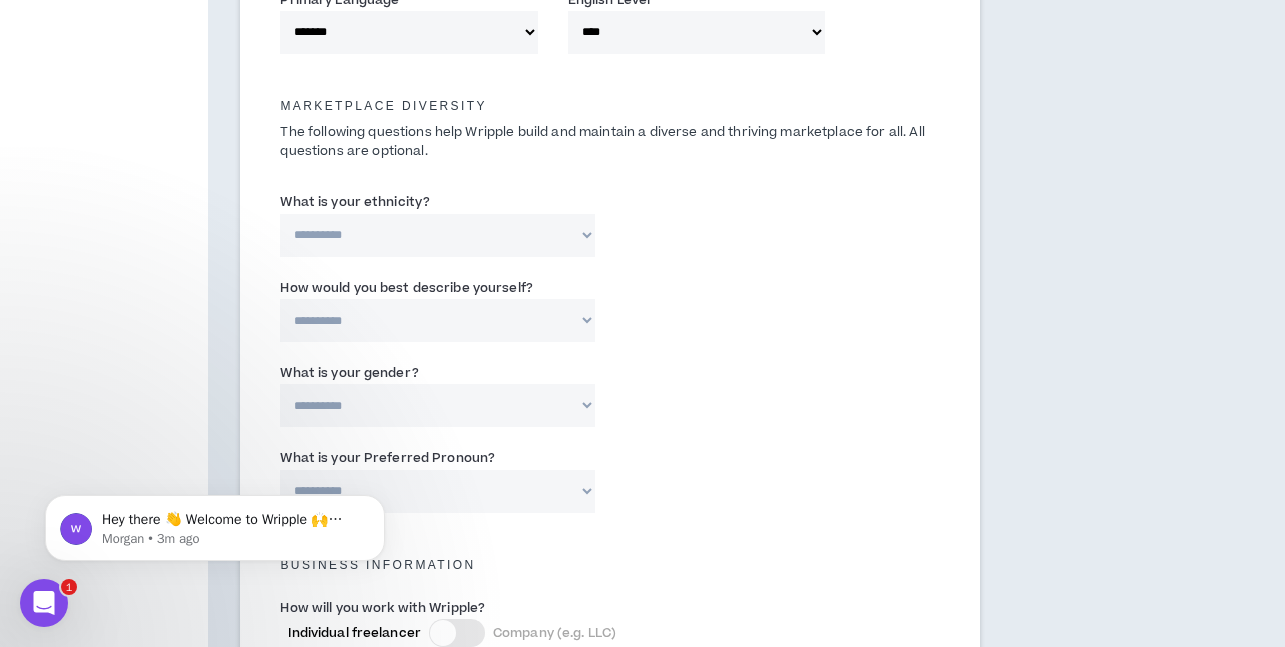 click on "**********" at bounding box center [437, 235] 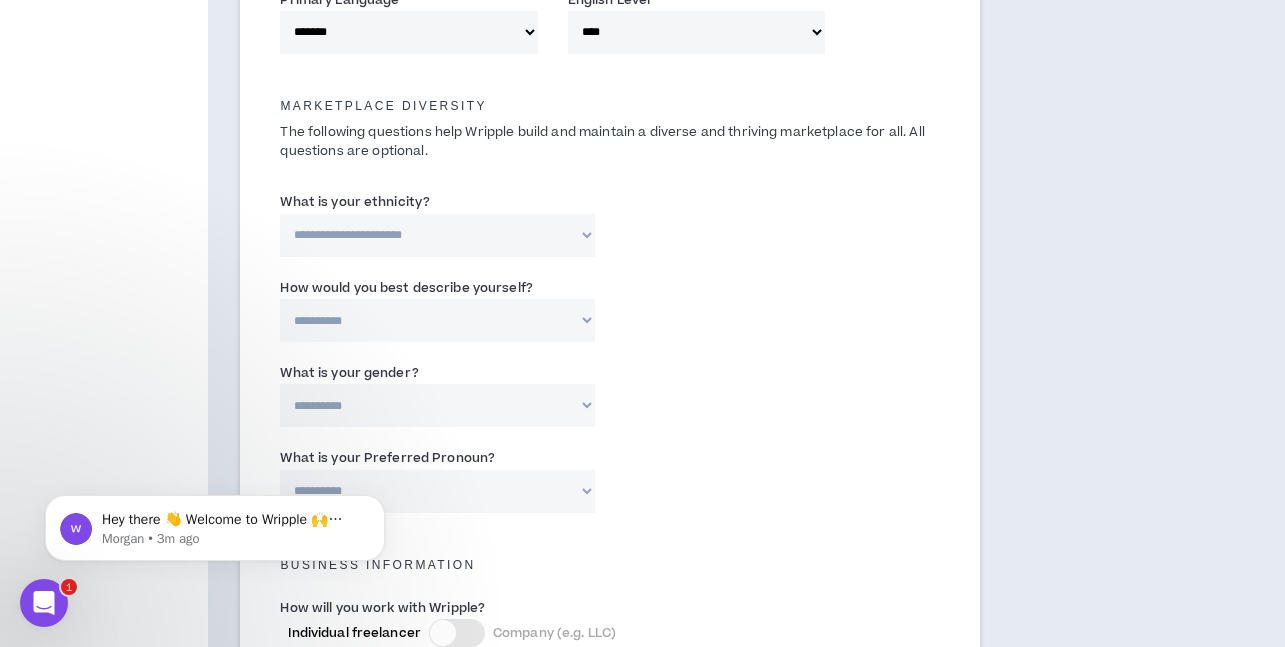 click on "**********" at bounding box center [437, 235] 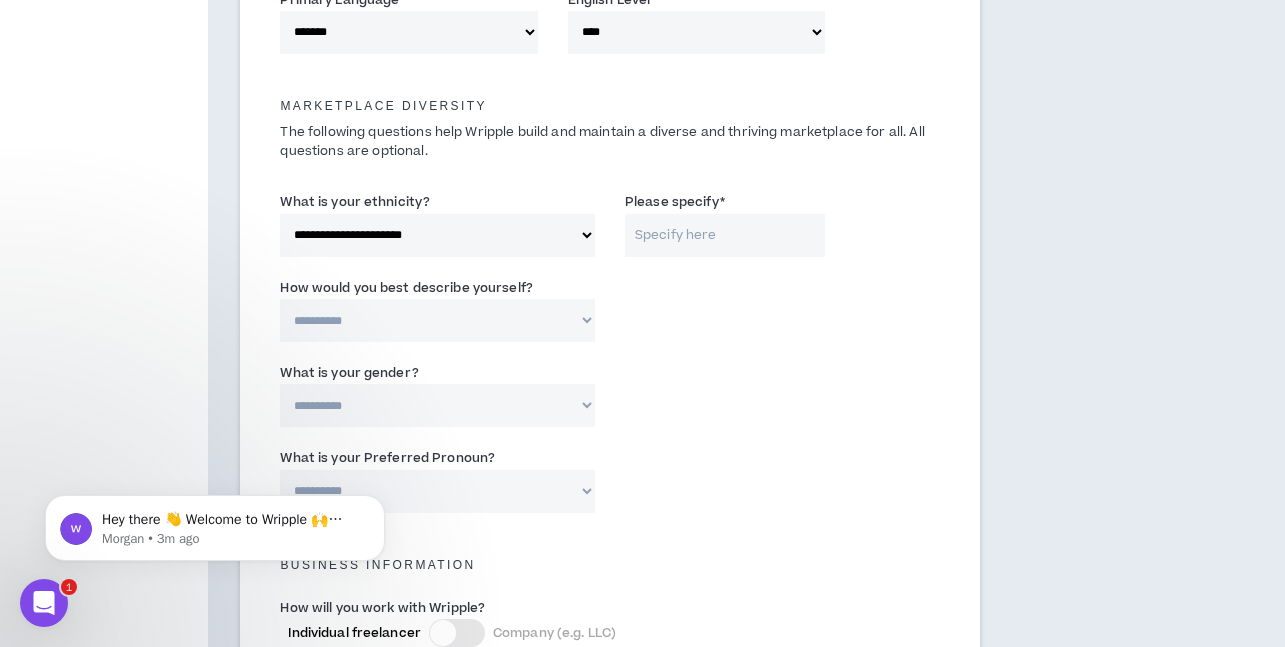 click on "Please specify  *" at bounding box center (725, 235) 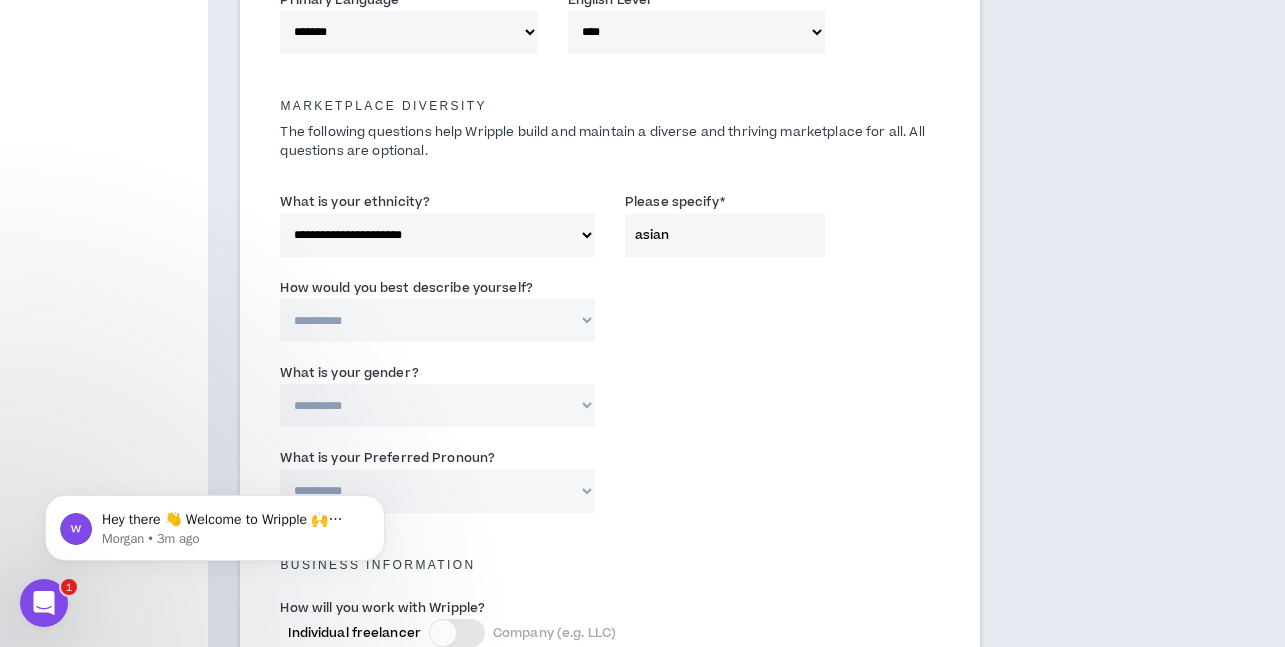 type on "asian" 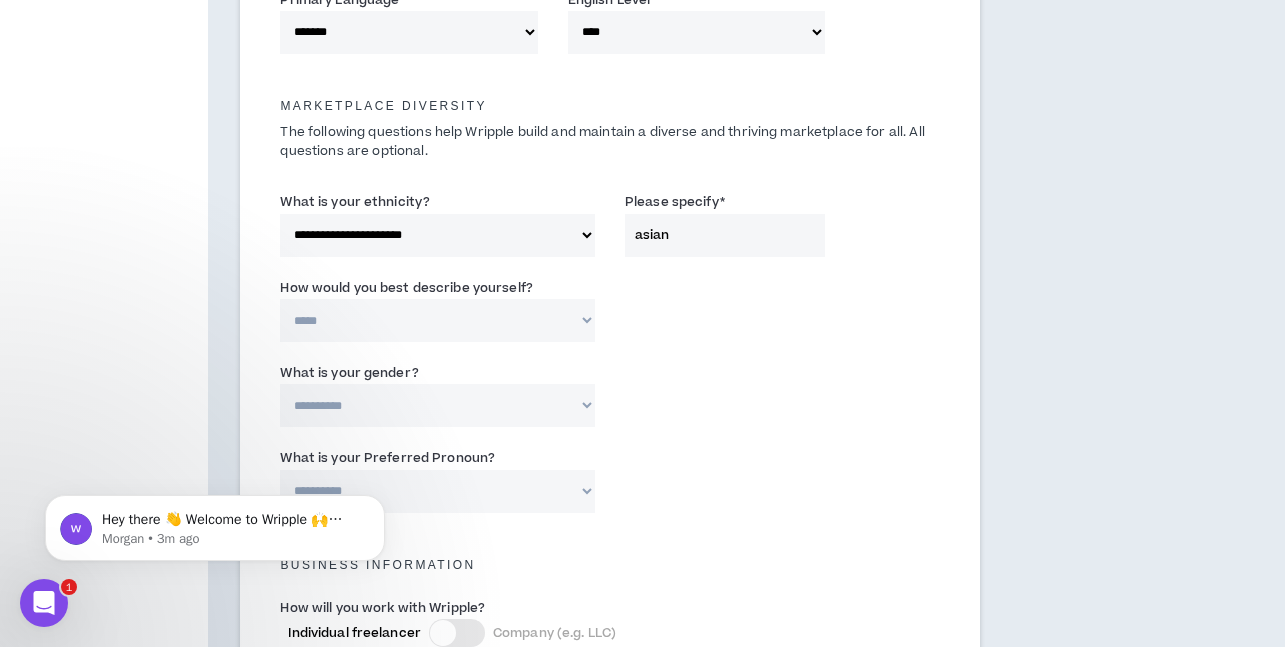 click on "**********" at bounding box center [437, 320] 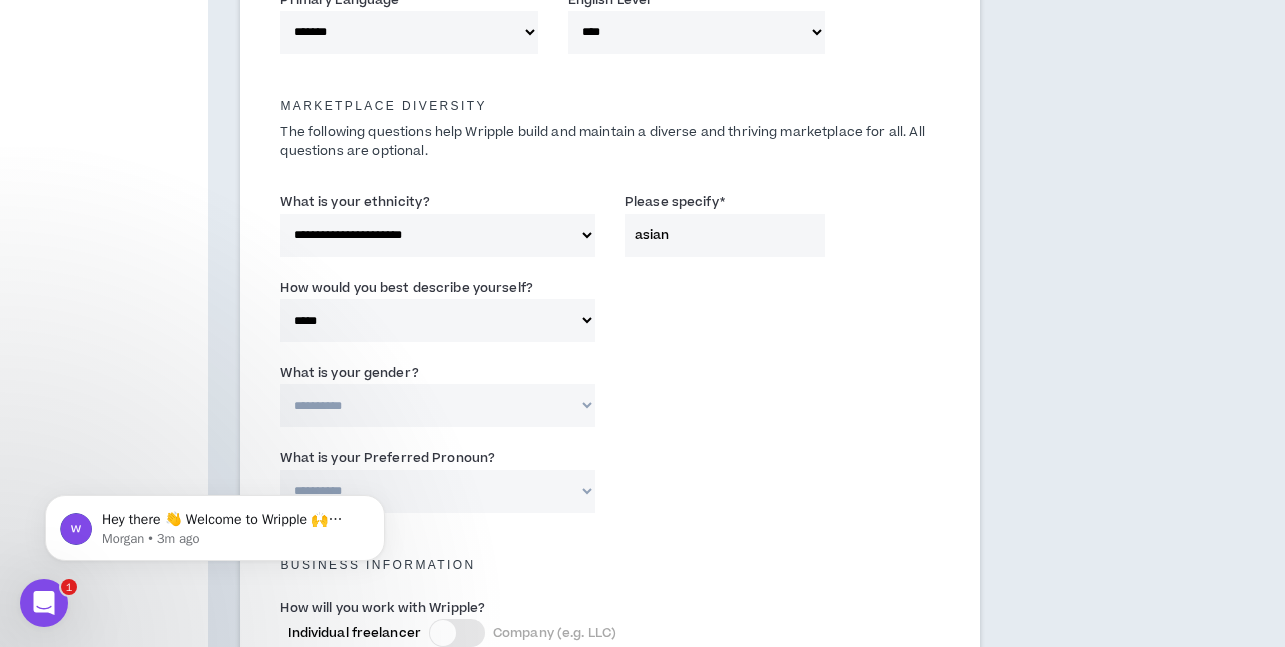 click on "**********" at bounding box center [437, 405] 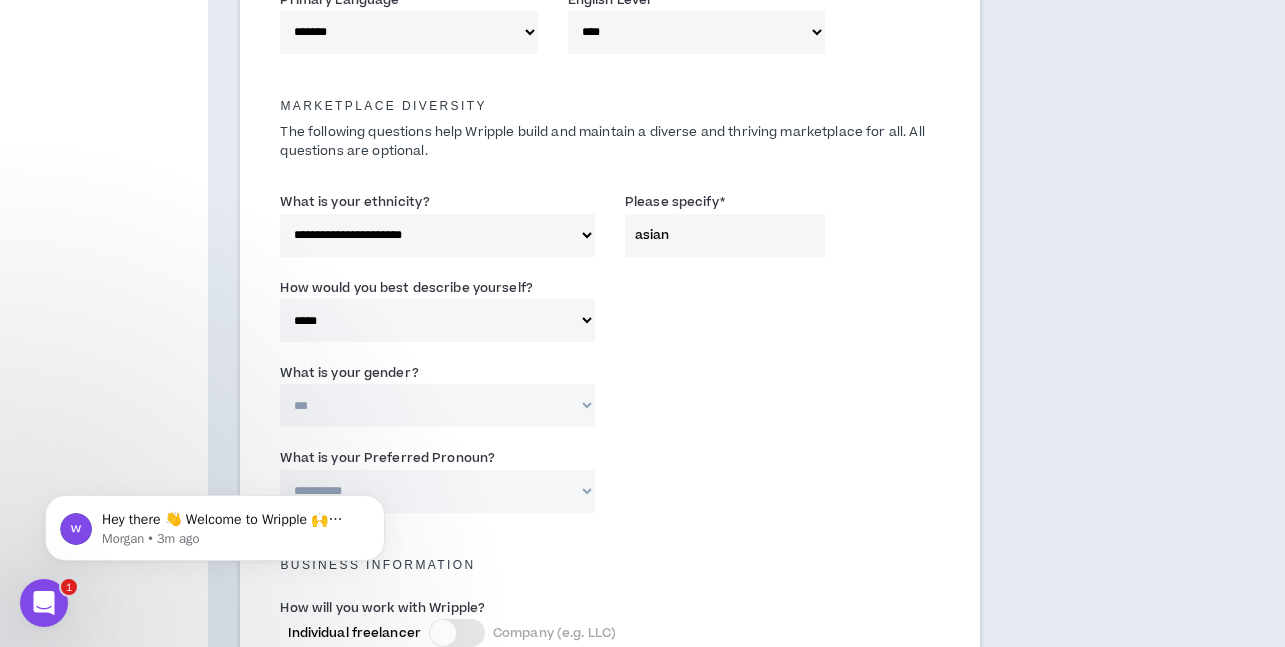 click on "**********" at bounding box center (437, 405) 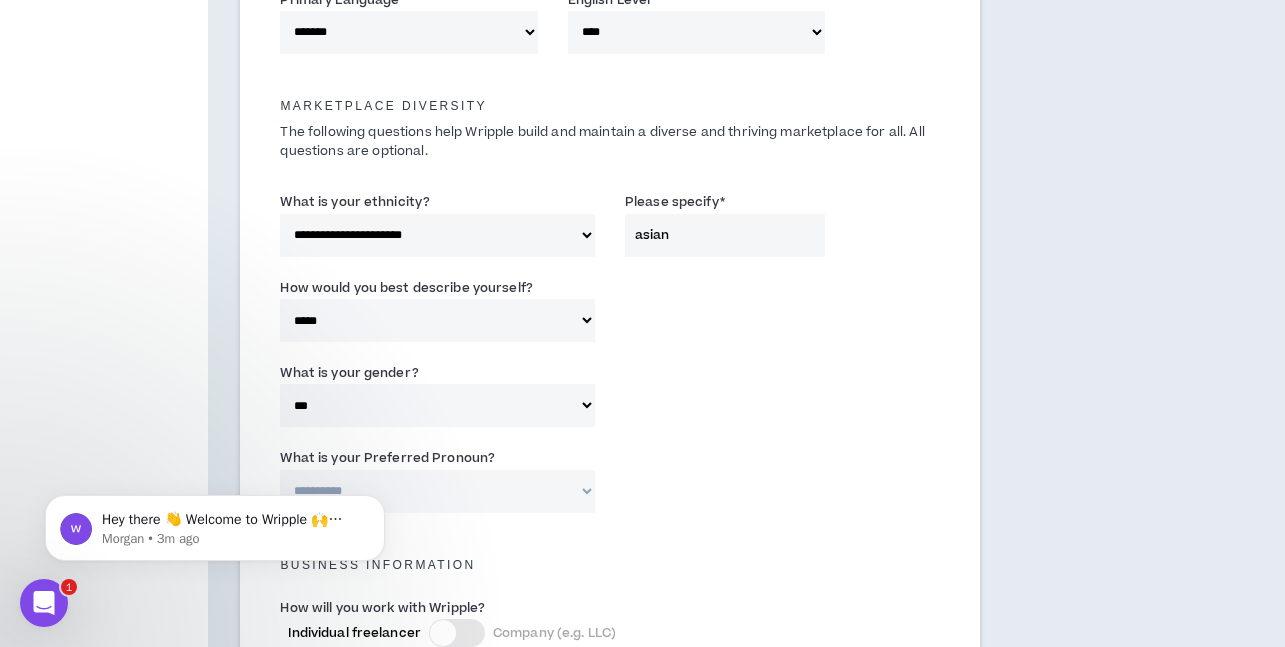 click on "**********" at bounding box center (437, 491) 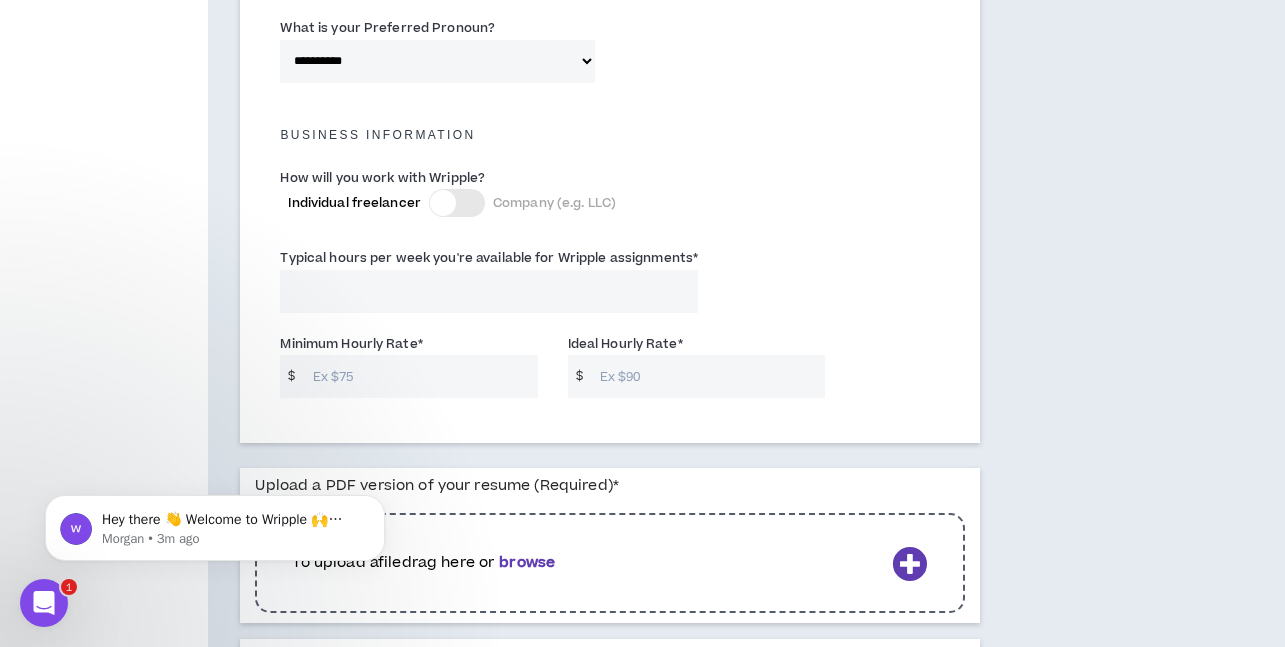 scroll, scrollTop: 1327, scrollLeft: 0, axis: vertical 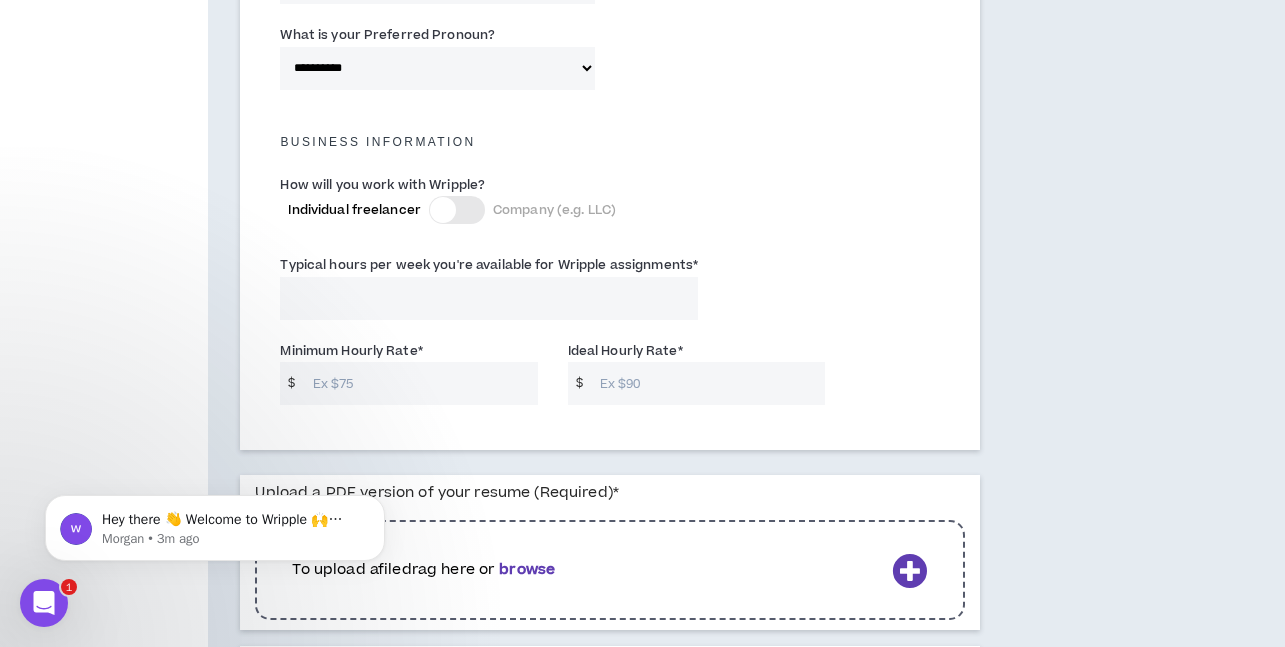 click on "Typical hours per week you're available for Wripple assignments  *" at bounding box center [489, 298] 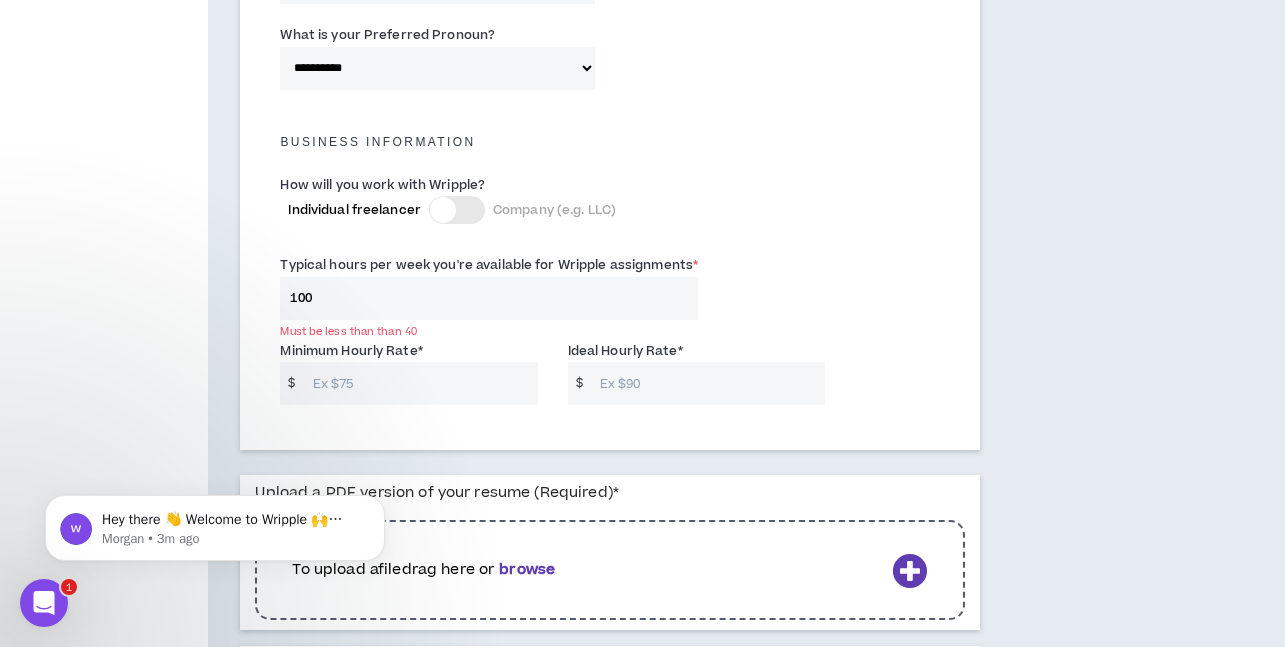 click on "Minimum Hourly Rate  *" at bounding box center [420, 383] 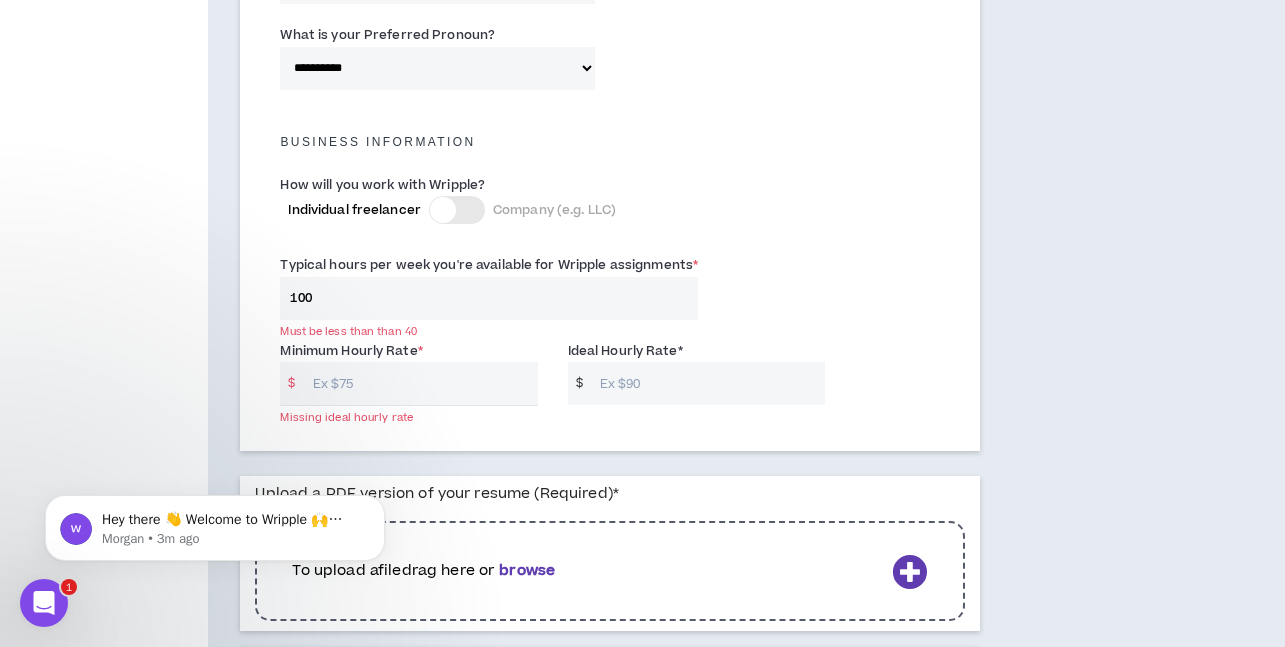 click on "100" at bounding box center [489, 298] 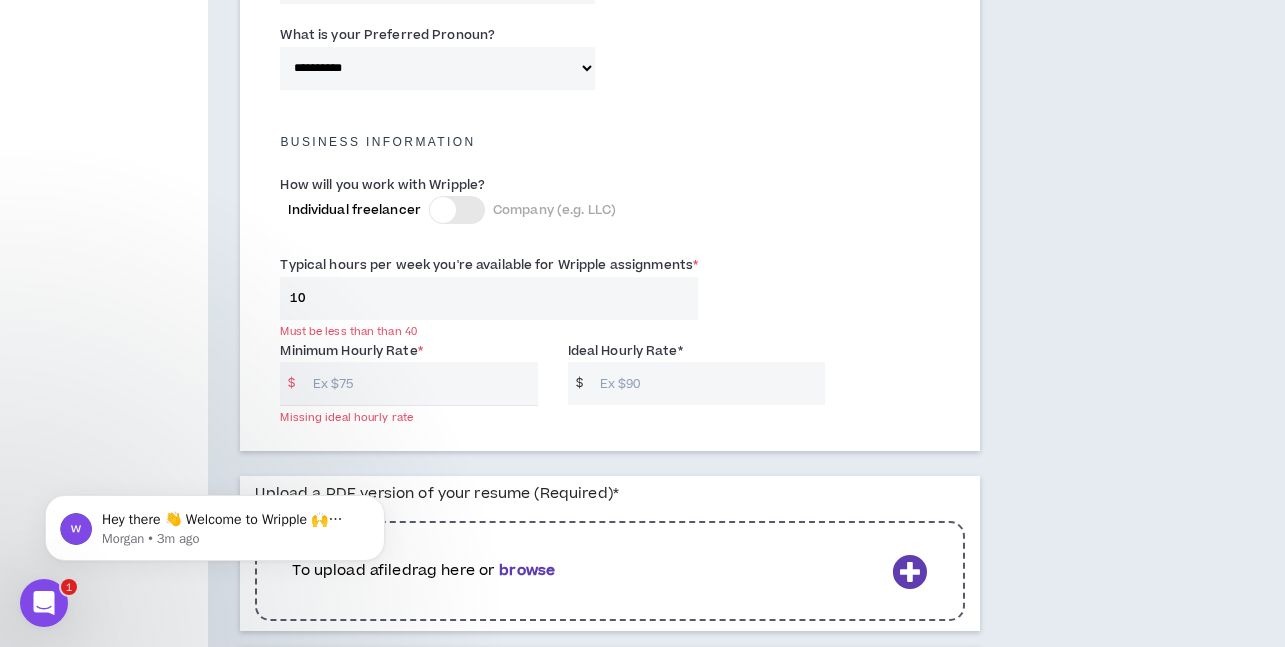 type on "1" 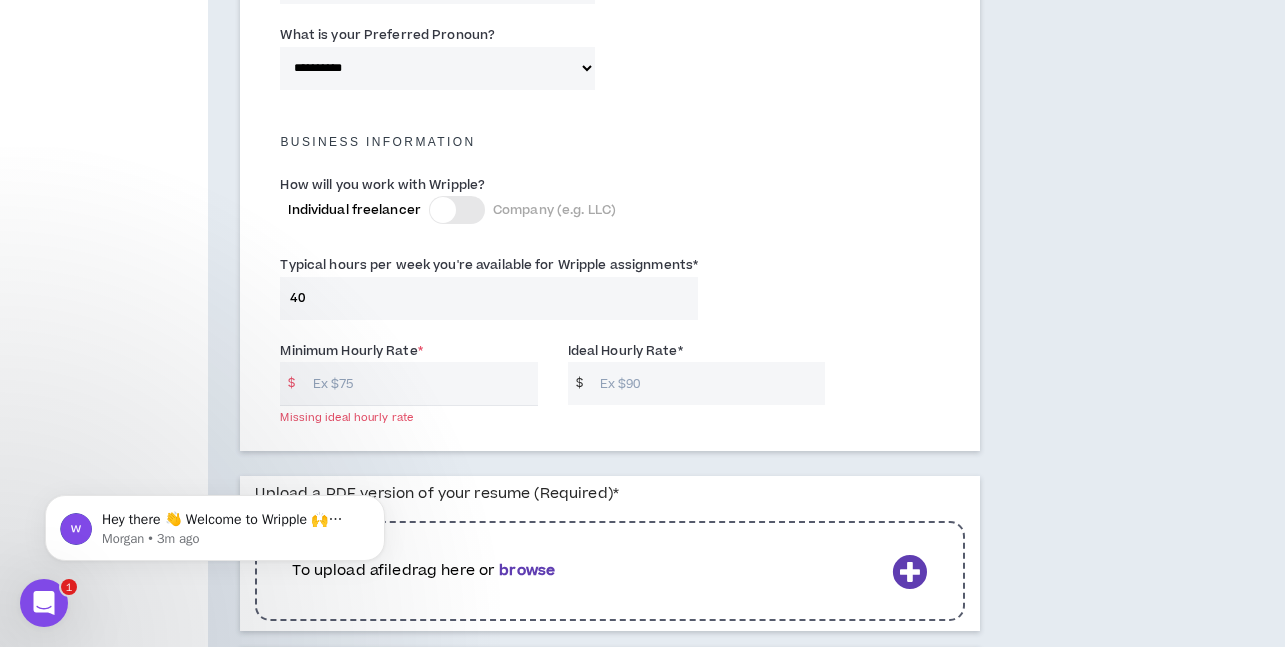 type on "40" 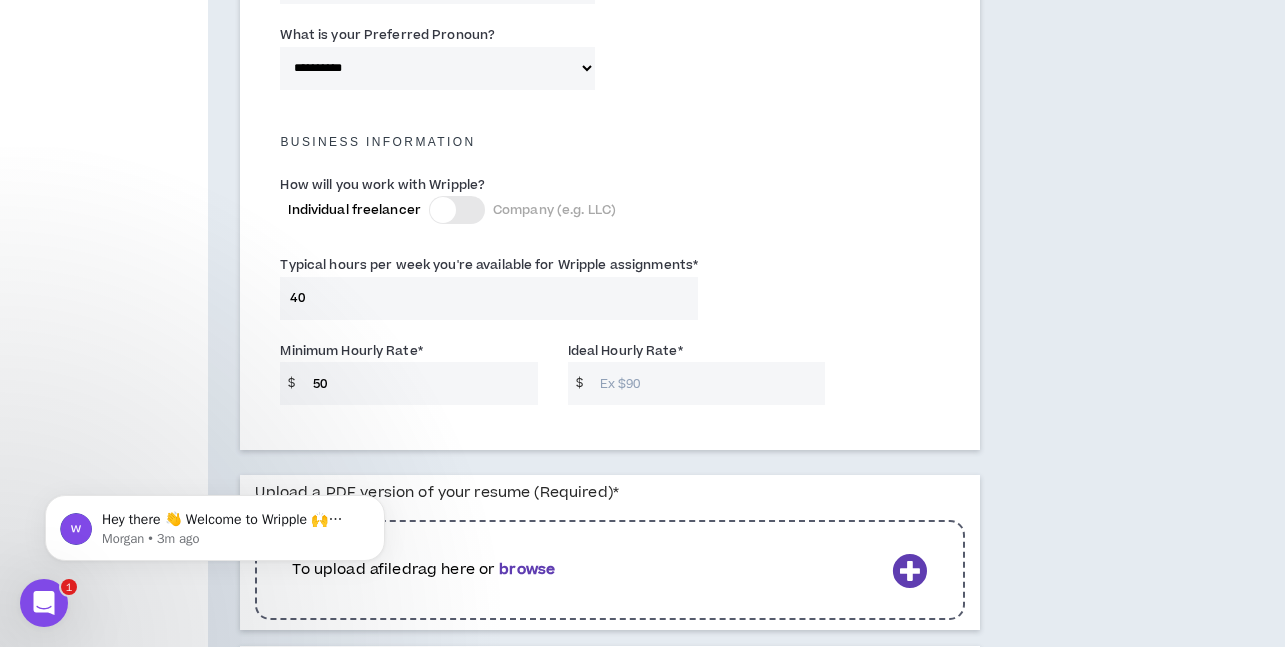 type on "50" 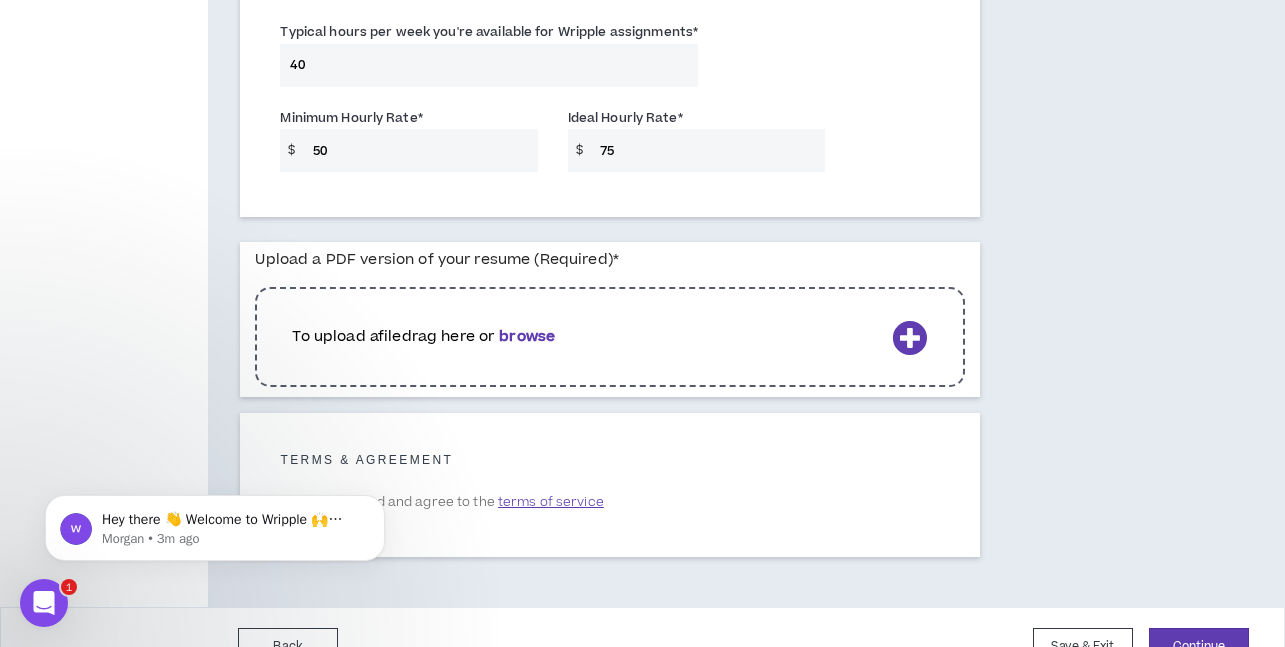 scroll, scrollTop: 1599, scrollLeft: 0, axis: vertical 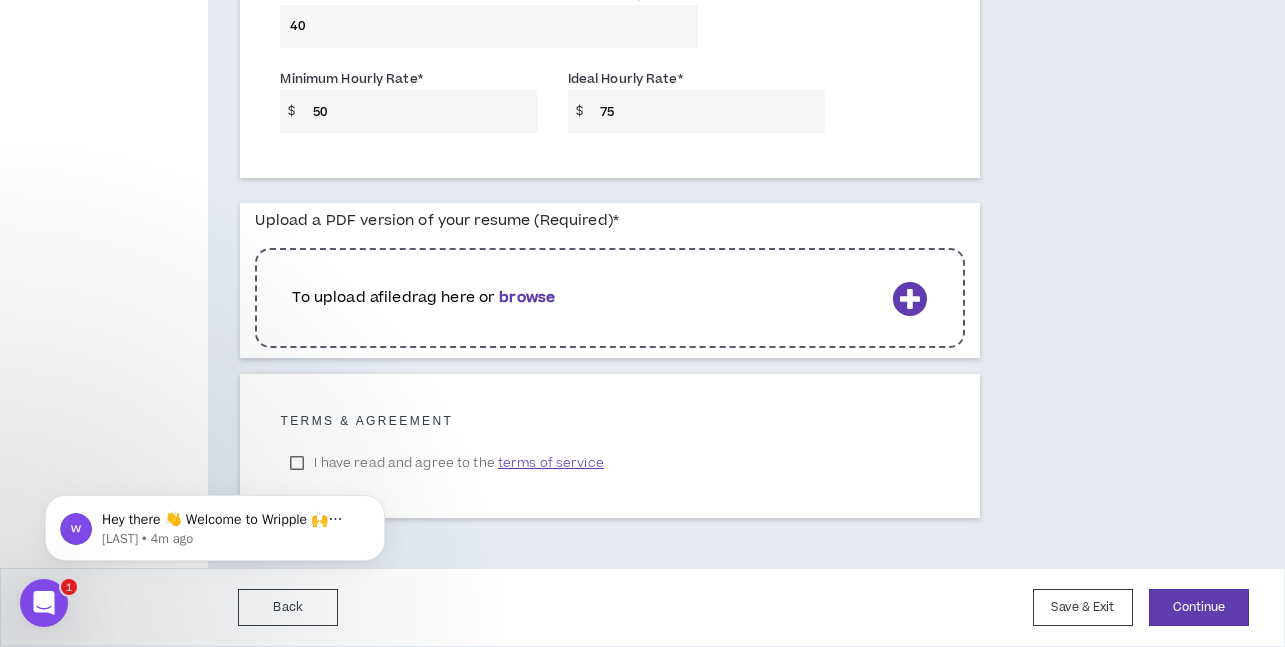 type on "75" 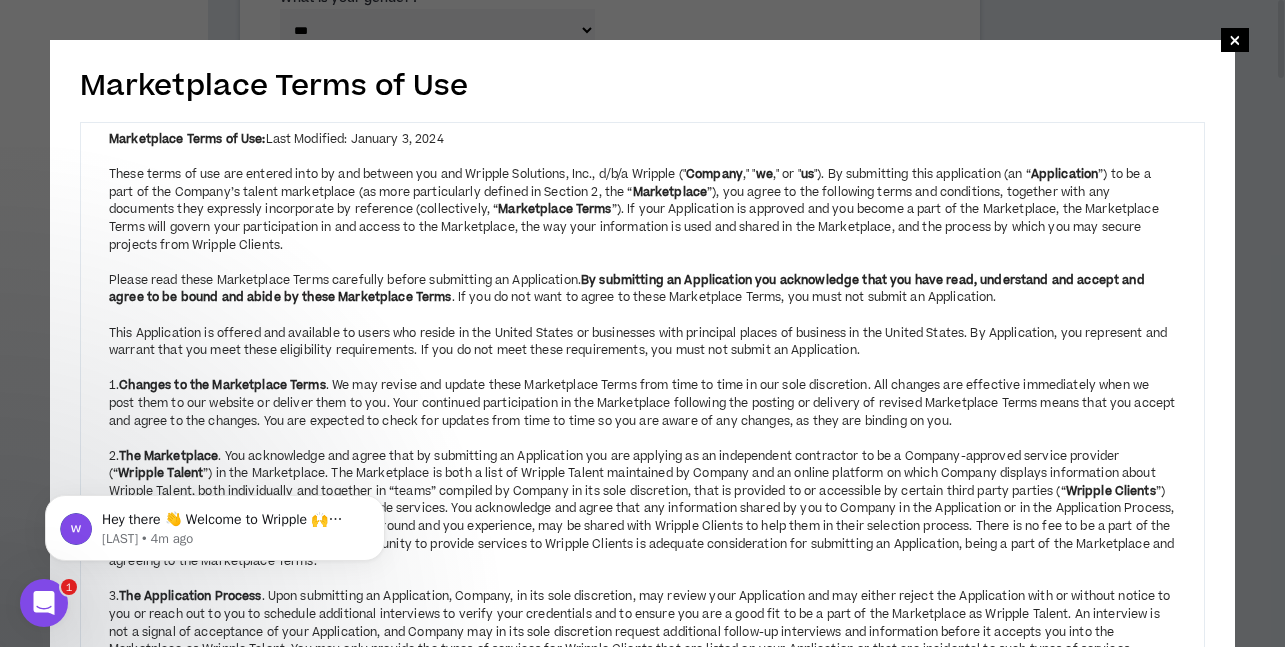 scroll, scrollTop: 1599, scrollLeft: 0, axis: vertical 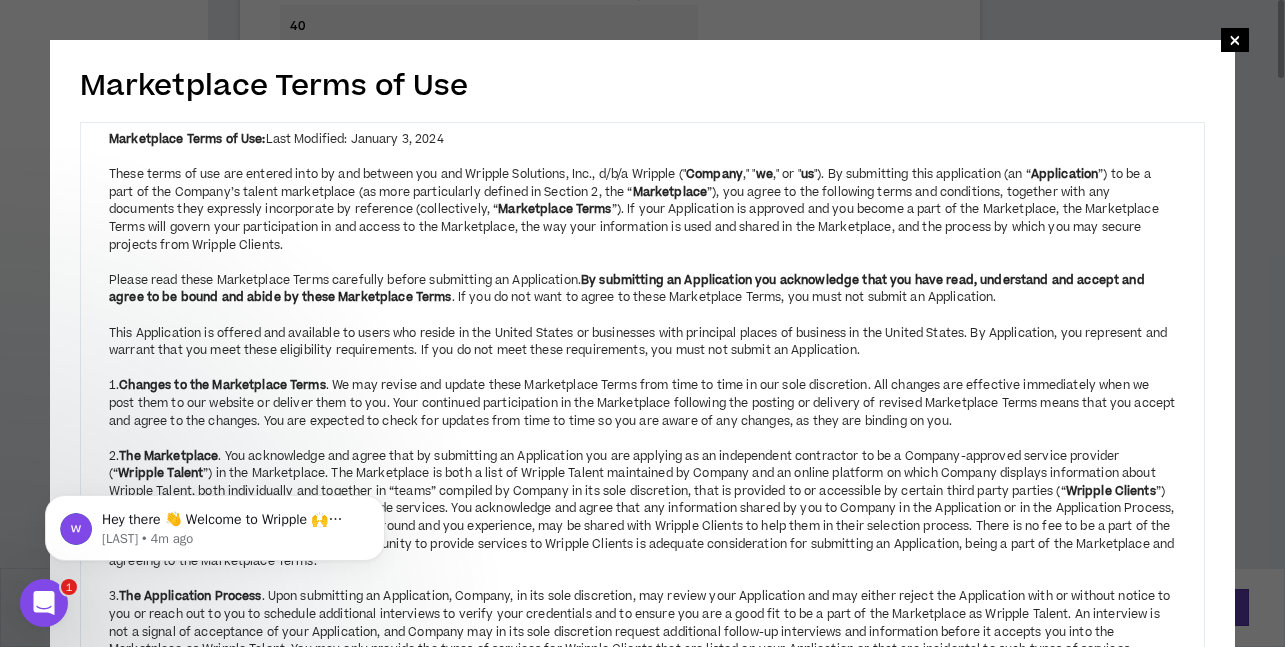 click on "Marketplace Terms of Use:  Last Modified: January 3, 2024    These terms of use are entered into by and between you and Wripple Solutions, Inc., d/b/a Wripple (" Company ," " we ," or " us "). By submitting this application (an “ Application ”) to be a part of the Company’s talent marketplace (as more particularly defined in Section 2, the “ Marketplace ”), you agree to the following terms and conditions, together with any documents they expressly incorporate by reference (collectively, “ Marketplace Terms ”). If your Application is approved and you become a part of the Marketplace, the Marketplace Terms will govern your participation in and access to the Marketplace, the way your information is used and shared in the Marketplace, and the process by which you may secure projects from Wripple Clients.    Please read these Marketplace Terms carefully before submitting an Application.  . If you do not want to agree to these Marketplace Terms, you must not submit an Application.      1." at bounding box center [642, 2683] 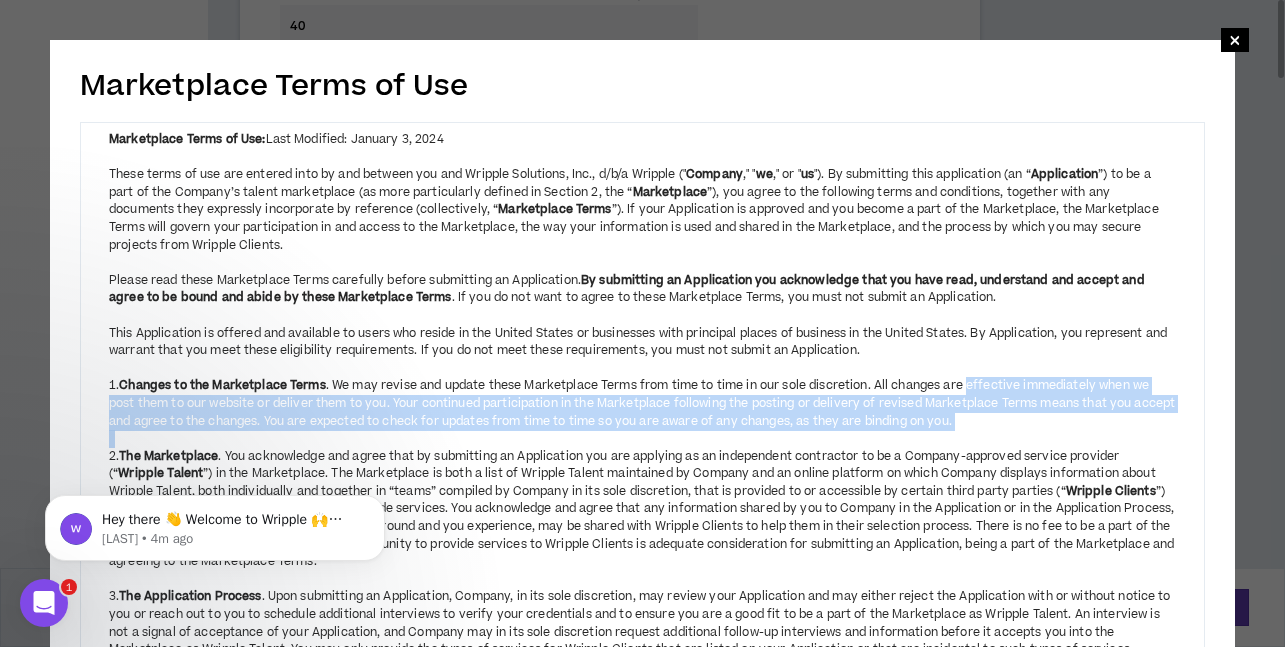 drag, startPoint x: 1188, startPoint y: 434, endPoint x: 972, endPoint y: 371, distance: 225 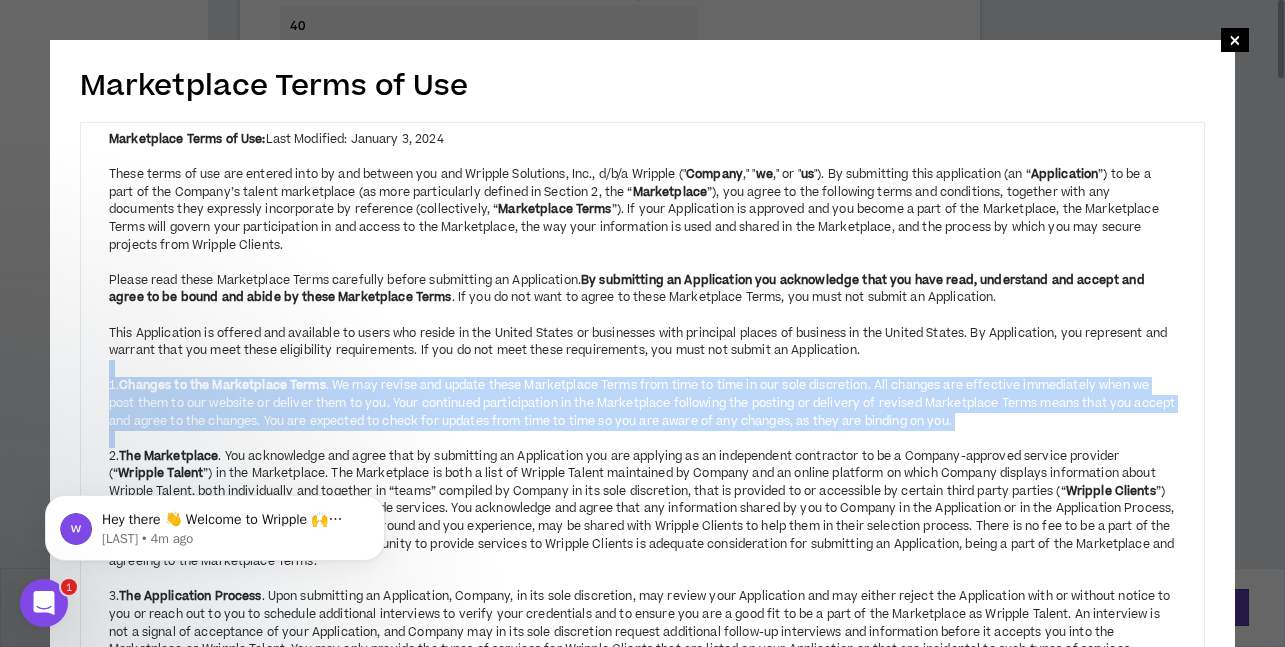 click on "1.  Changes to the Marketplace Terms . We may revise and update these Marketplace Terms from time to time in our sole discretion. All changes are effective immediately when we post them to our website or deliver them to you. Your continued participation in the Marketplace following the posting or delivery of revised Marketplace Terms means that you accept and agree to the changes. You are expected to check for updates from time to time so you are aware of any changes, as they are binding on you." at bounding box center [642, 395] 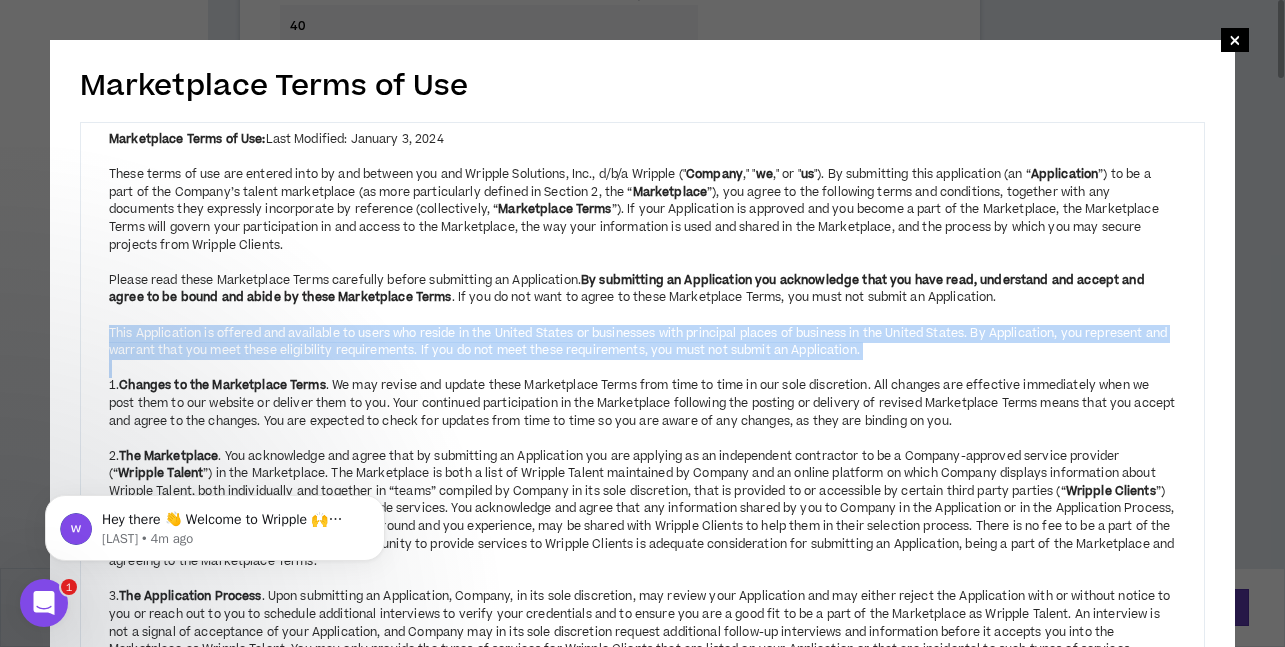 drag, startPoint x: 1201, startPoint y: 317, endPoint x: 1202, endPoint y: 292, distance: 25.019993 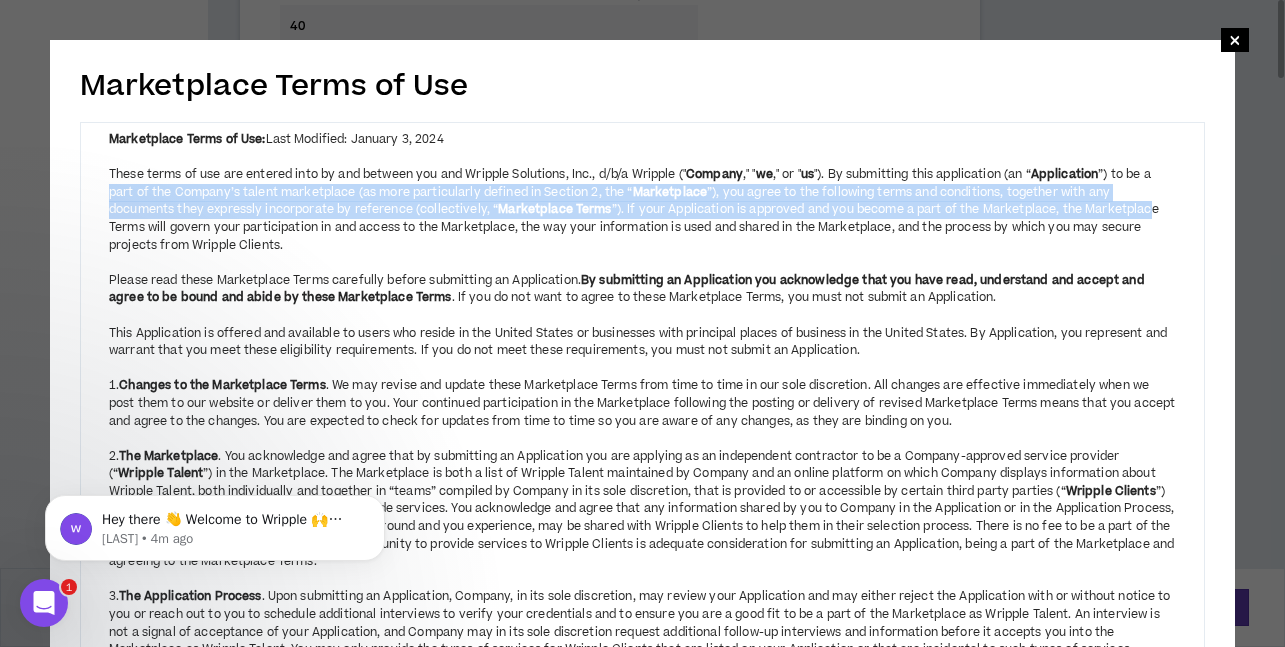 drag, startPoint x: 1193, startPoint y: 182, endPoint x: 1151, endPoint y: 215, distance: 53.413483 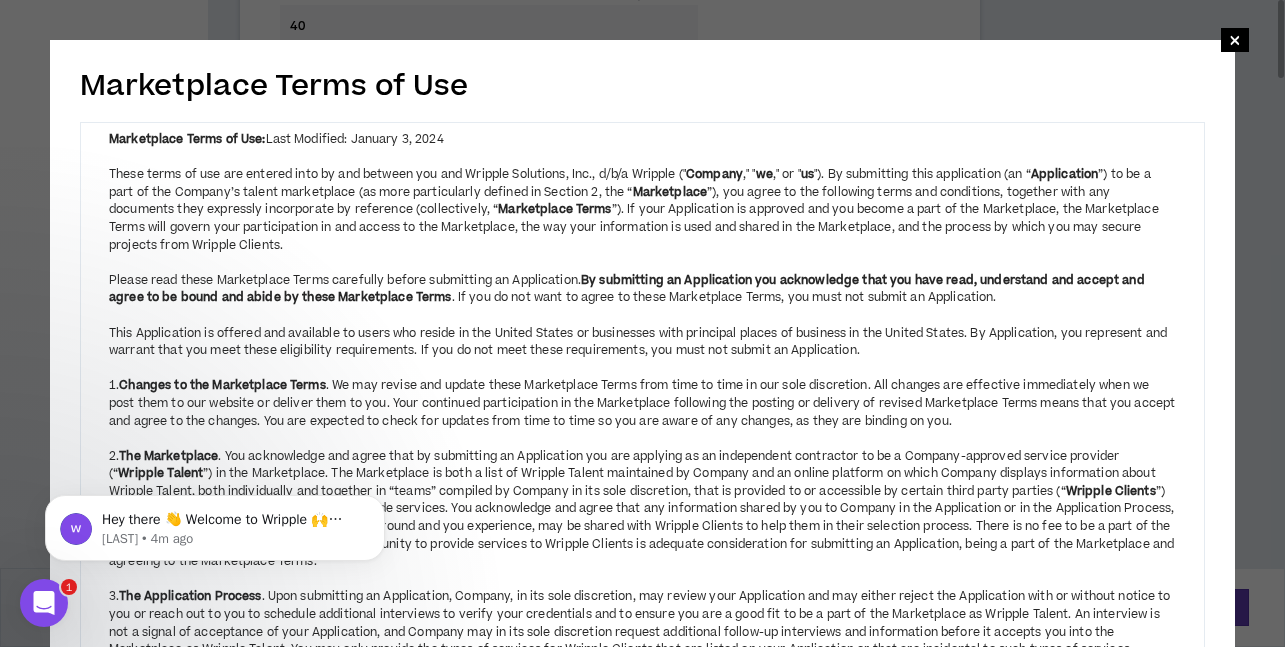 click on "Marketplace Terms of Use × Marketplace Terms of Use:  Last Modified: January 3, 2024    These terms of use are entered into by and between you and Wripple Solutions, Inc., d/b/a Wripple (" Company ," " we ," or " us "). By submitting this application (an “ Application ”) to be a part of the Company’s talent marketplace (as more particularly defined in Section 2, the “ Marketplace ”), you agree to the following terms and conditions, together with any documents they expressly incorporate by reference (collectively, “ Marketplace Terms ”). If your Application is approved and you become a part of the Marketplace, the Marketplace Terms will govern your participation in and access to the Marketplace, the way your information is used and shared in the Marketplace, and the process by which you may secure projects from Wripple Clients.    Please read these Marketplace Terms carefully before submitting an Application.      1.  Changes to the Marketplace Terms   2.  The Marketplace Wripple Talent" at bounding box center (642, 2677) 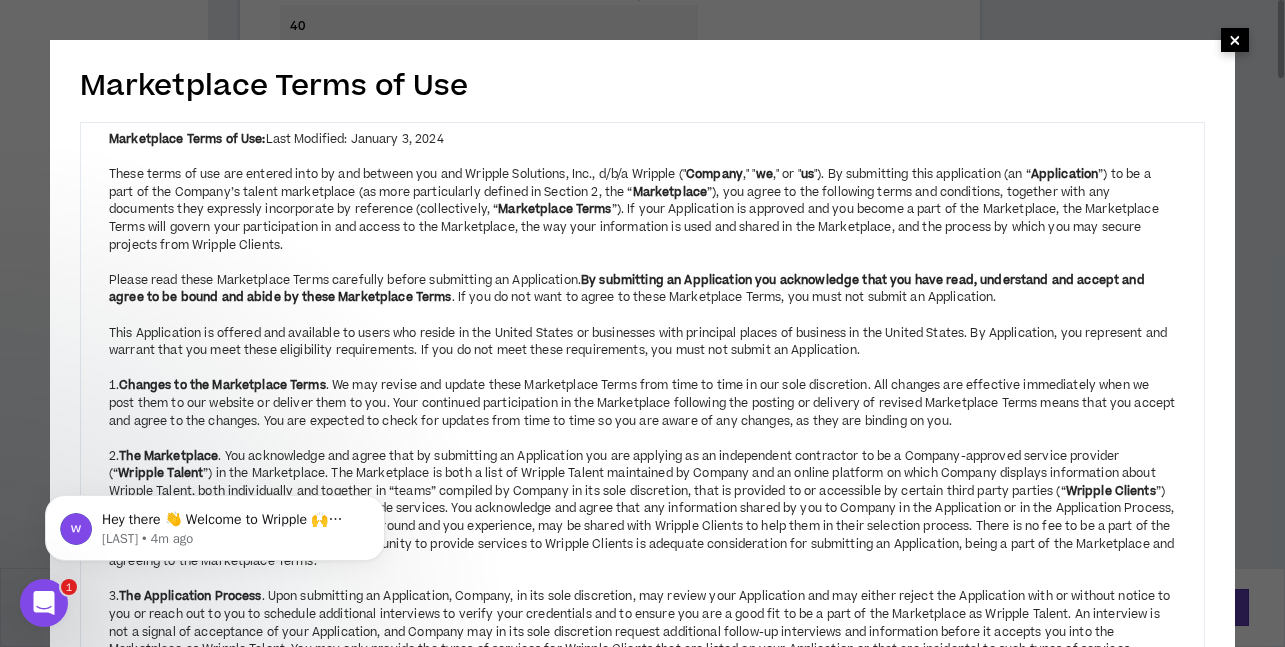 click on "×" at bounding box center [1235, 40] 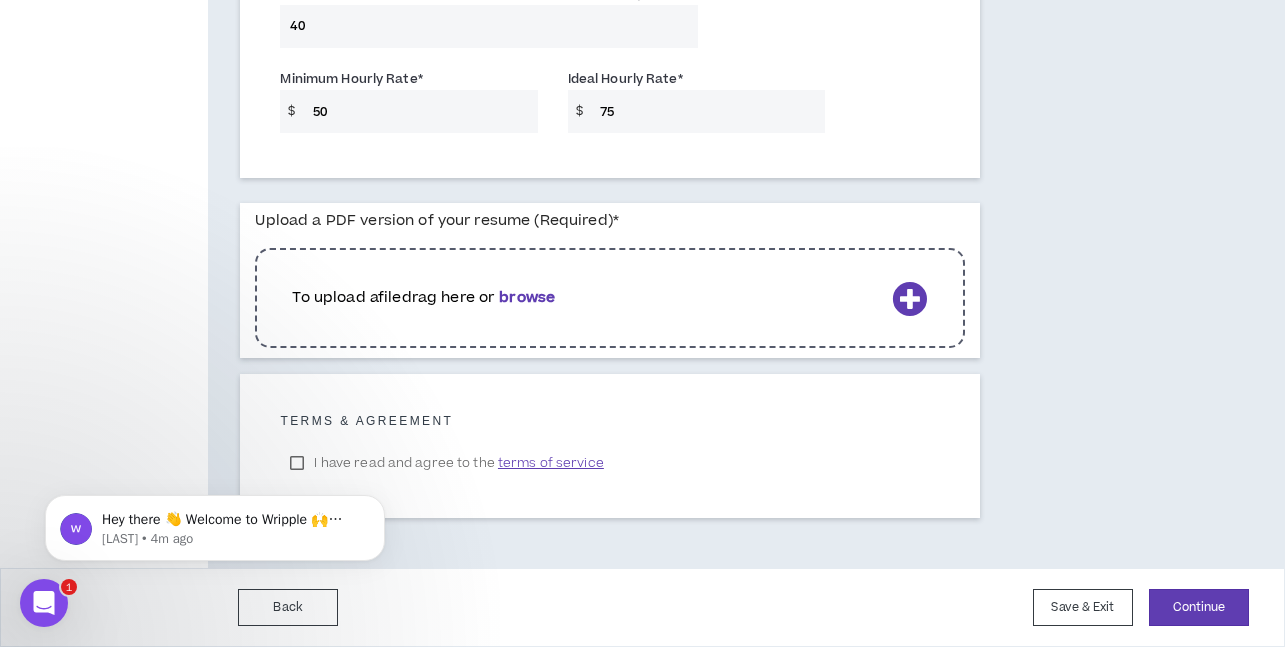 click on "Hey there 👋 Welcome to Wripple 🙌 Take a look around! If you have any questions, just reply to this message. [LAST] [LAST] • 4m ago" 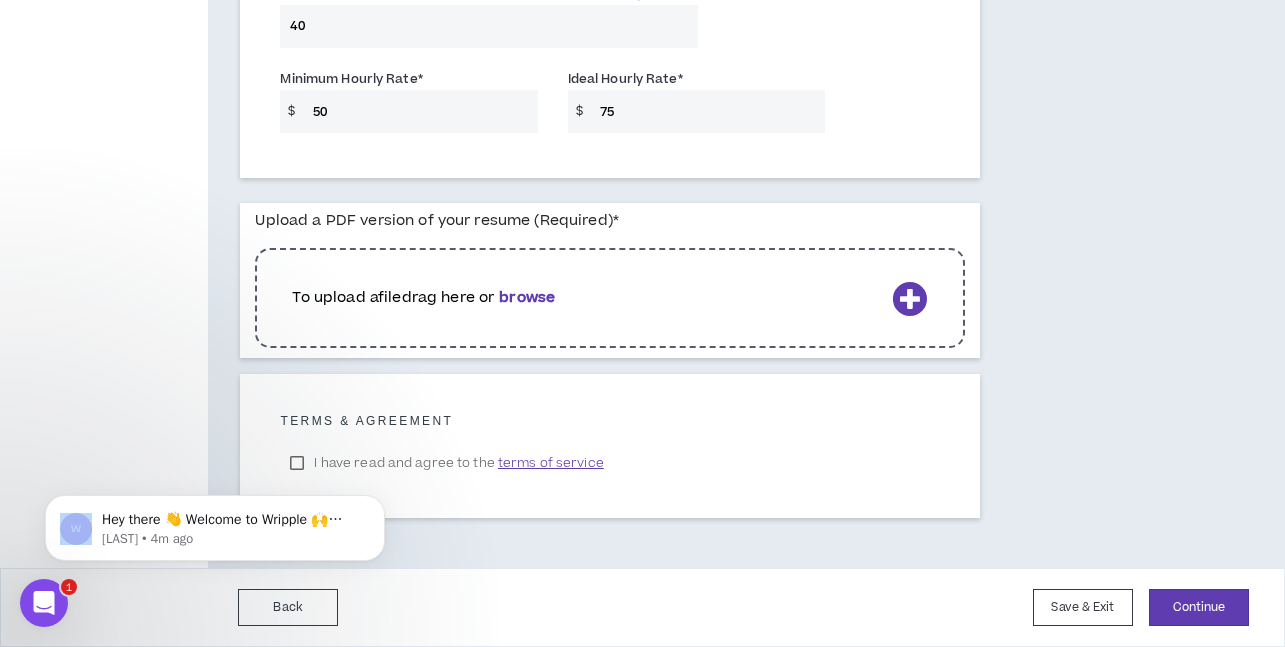 click on "Hey there 👋 Welcome to Wripple 🙌 Take a look around! If you have any questions, just reply to this message. [LAST] [LAST] • 4m ago" 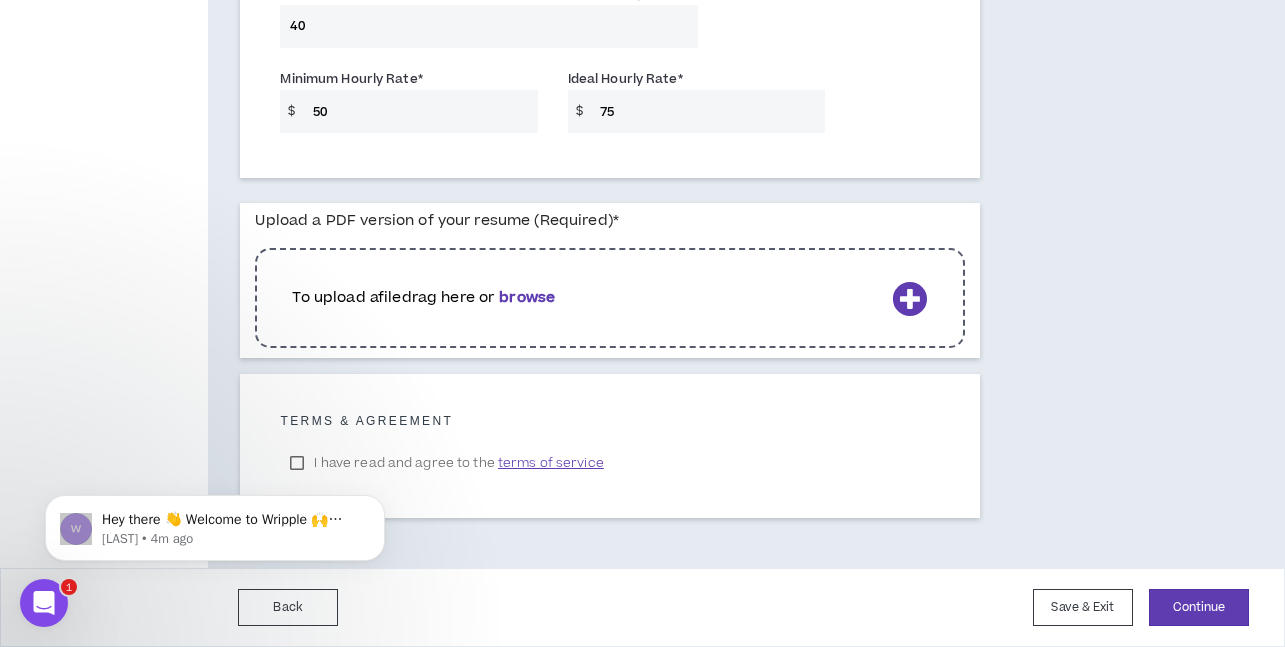 click on "terms of service" at bounding box center [551, 463] 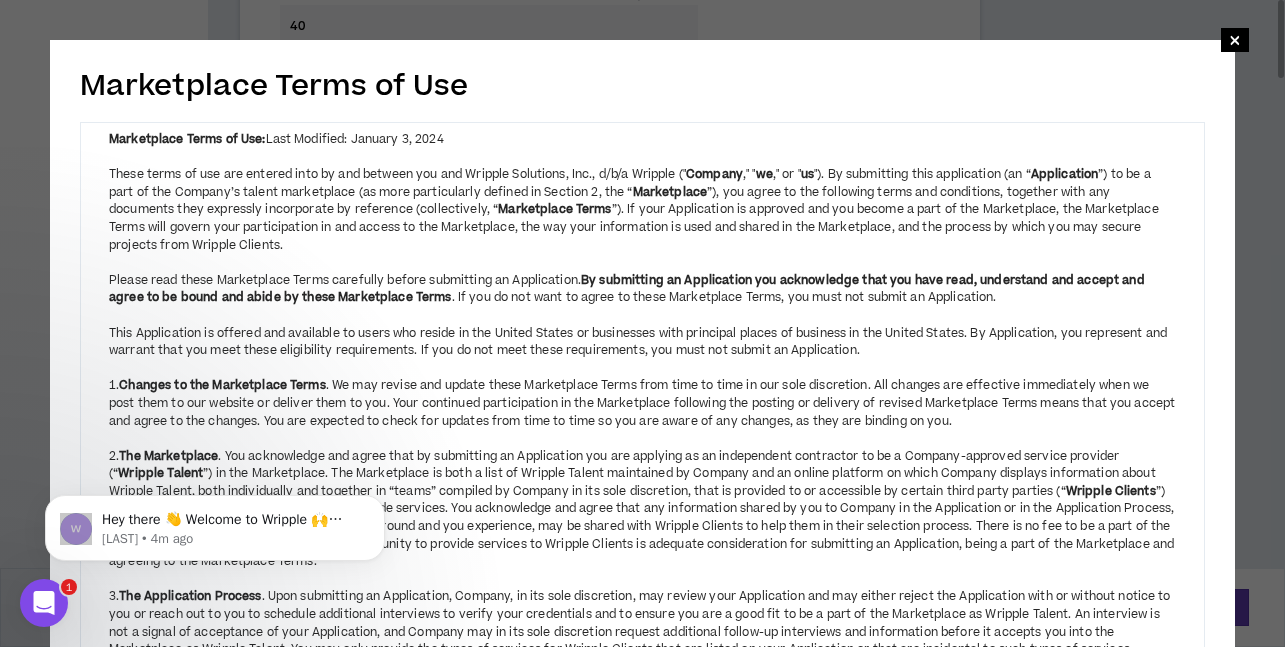 drag, startPoint x: 1215, startPoint y: 302, endPoint x: 1131, endPoint y: 238, distance: 105.60303 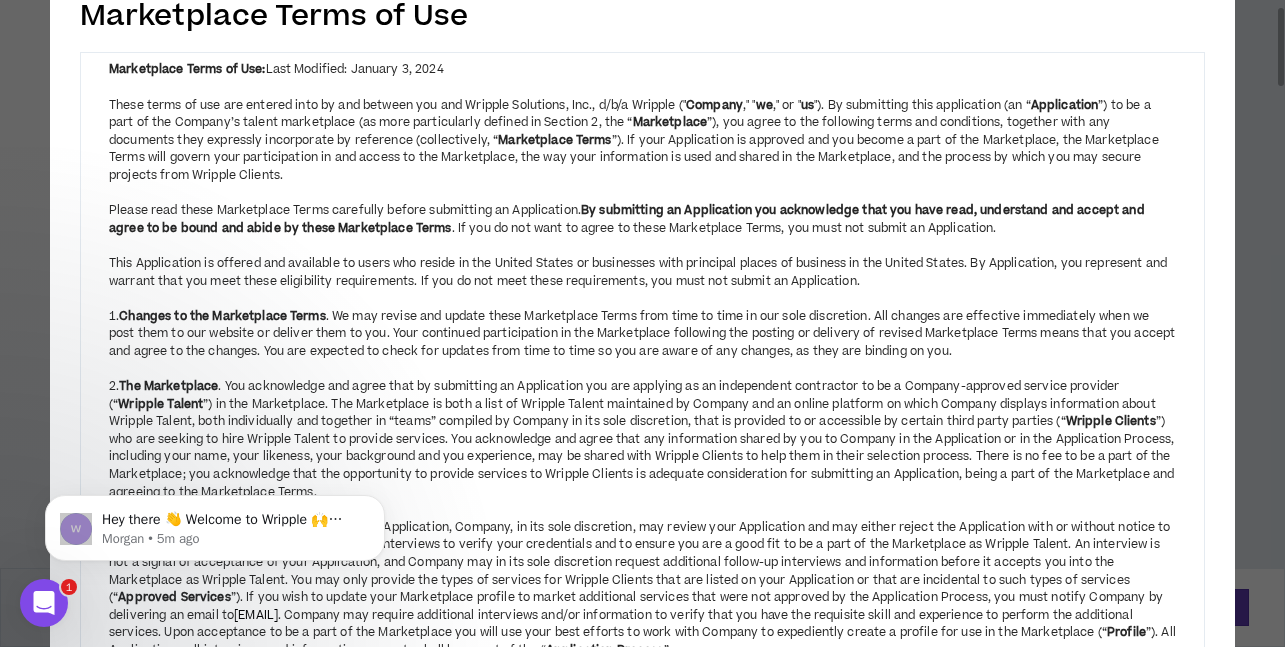 click on "1.  Changes to the Marketplace Terms . We may revise and update these Marketplace Terms from time to time in our sole discretion. All changes are effective immediately when we post them to our website or deliver them to you. Your continued participation in the Marketplace following the posting or delivery of revised Marketplace Terms means that you accept and agree to the changes. You are expected to check for updates from time to time so you are aware of any changes, as they are binding on you." at bounding box center [642, 325] 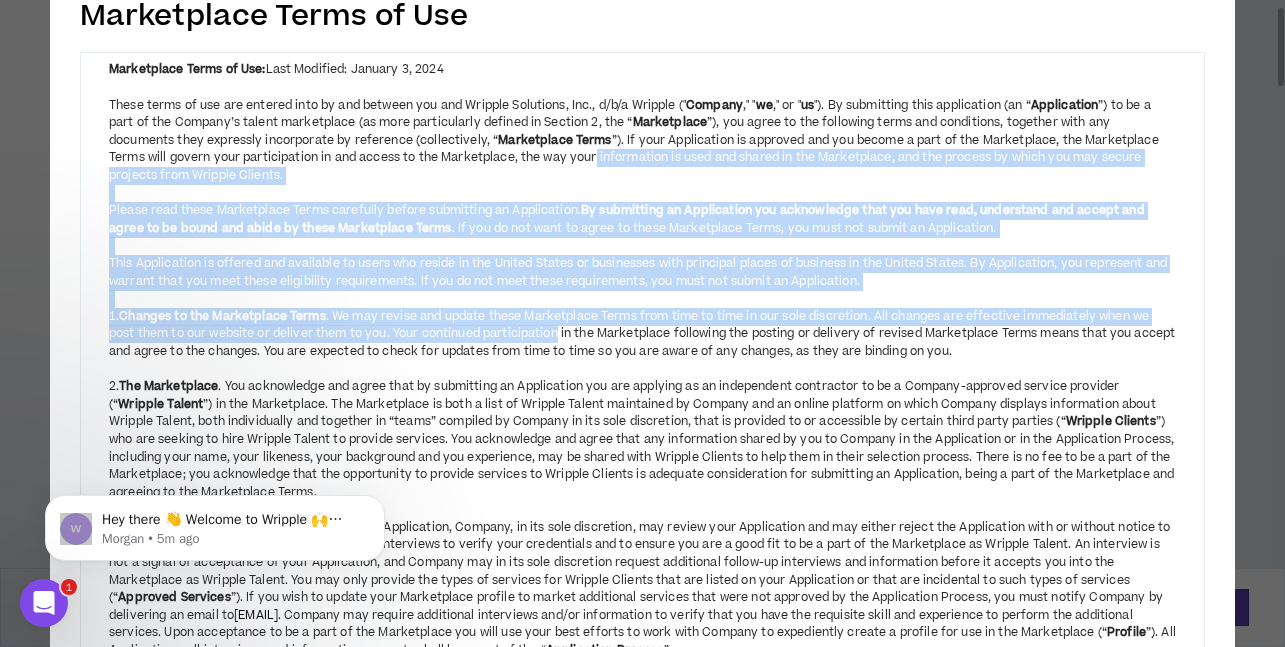 drag, startPoint x: 550, startPoint y: 339, endPoint x: 602, endPoint y: 144, distance: 201.81427 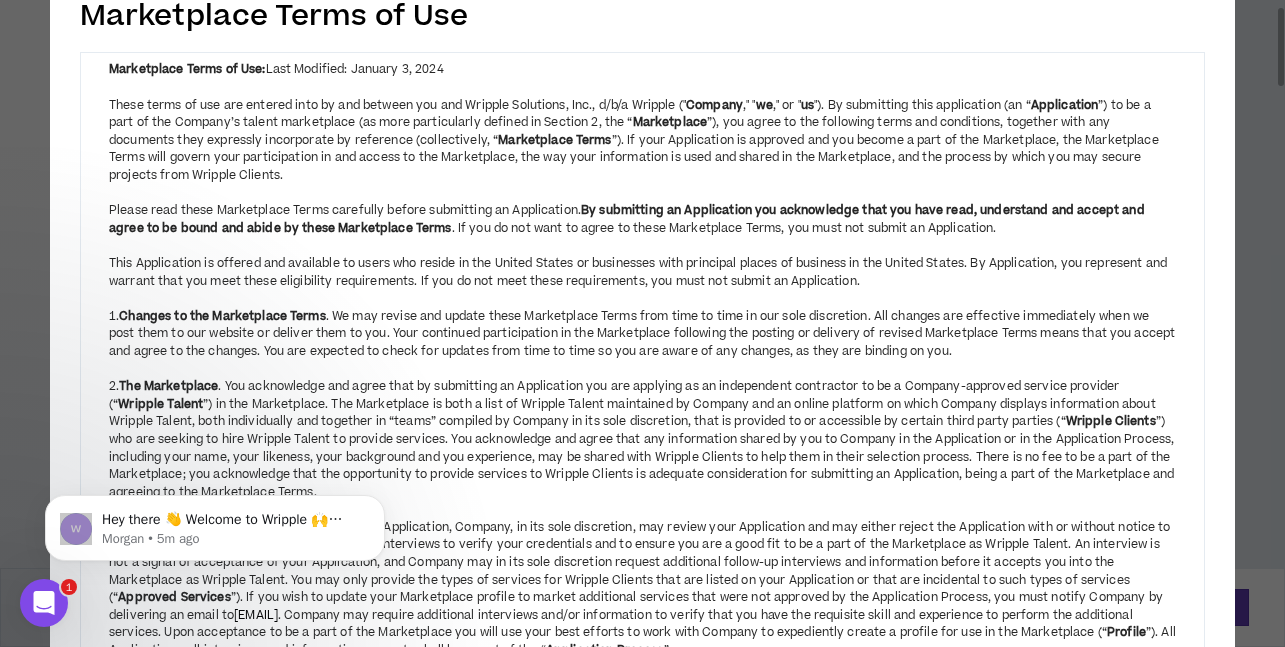click on "2.  The Marketplace . You acknowledge and agree that by submitting an Application you are applying as an independent contractor to be a Company-approved service provider (“ Wripple Talent ”) in the Marketplace. The Marketplace is both a list of Wripple Talent maintained by Company and an online platform on which Company displays information about Wripple Talent, both individually and together in “teams” compiled by Company in its sole discretion, that is provided to or accessible by certain third party parties (“ Wripple Clients" at bounding box center [642, 431] 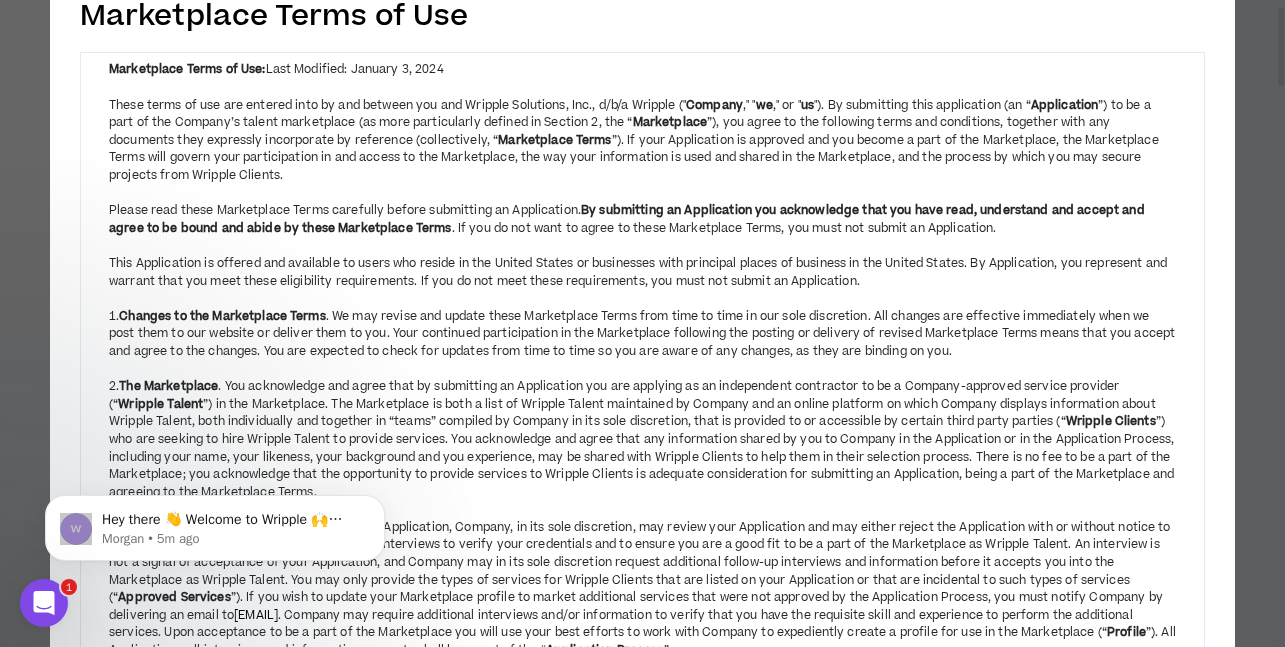 scroll, scrollTop: 1599, scrollLeft: 0, axis: vertical 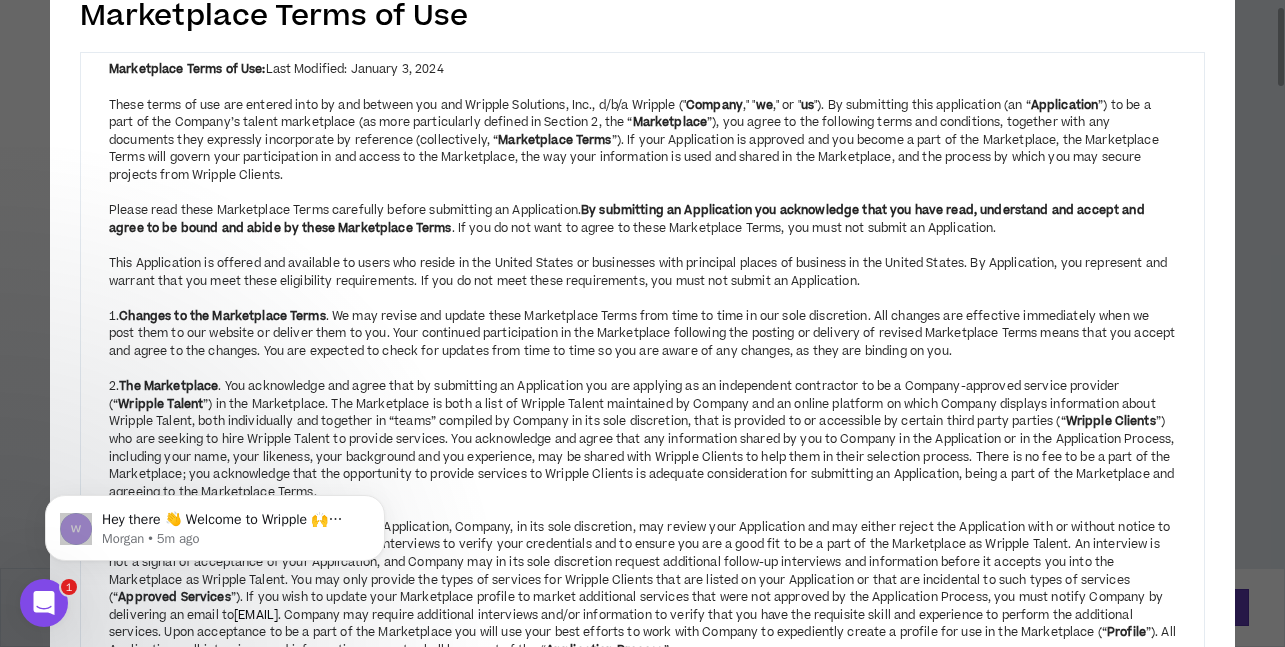 click on "Marketplace Terms of Use × Marketplace Terms of Use:  Last Modified: January 3, 2024    These terms of use are entered into by and between you and Wripple Solutions, Inc., d/b/a Wripple (" Company ," " we ," or " us "). By submitting this application (an “ Application ”) to be a part of the Company’s talent marketplace (as more particularly defined in Section 2, the “ Marketplace ”), you agree to the following terms and conditions, together with any documents they expressly incorporate by reference (collectively, “ Marketplace Terms ”). If your Application is approved and you become a part of the Marketplace, the Marketplace Terms will govern your participation in and access to the Marketplace, the way your information is used and shared in the Marketplace, and the process by which you may secure projects from Wripple Clients.    Please read these Marketplace Terms carefully before submitting an Application.      1.  Changes to the Marketplace Terms   2.  The Marketplace Wripple Talent" at bounding box center (642, 2607) 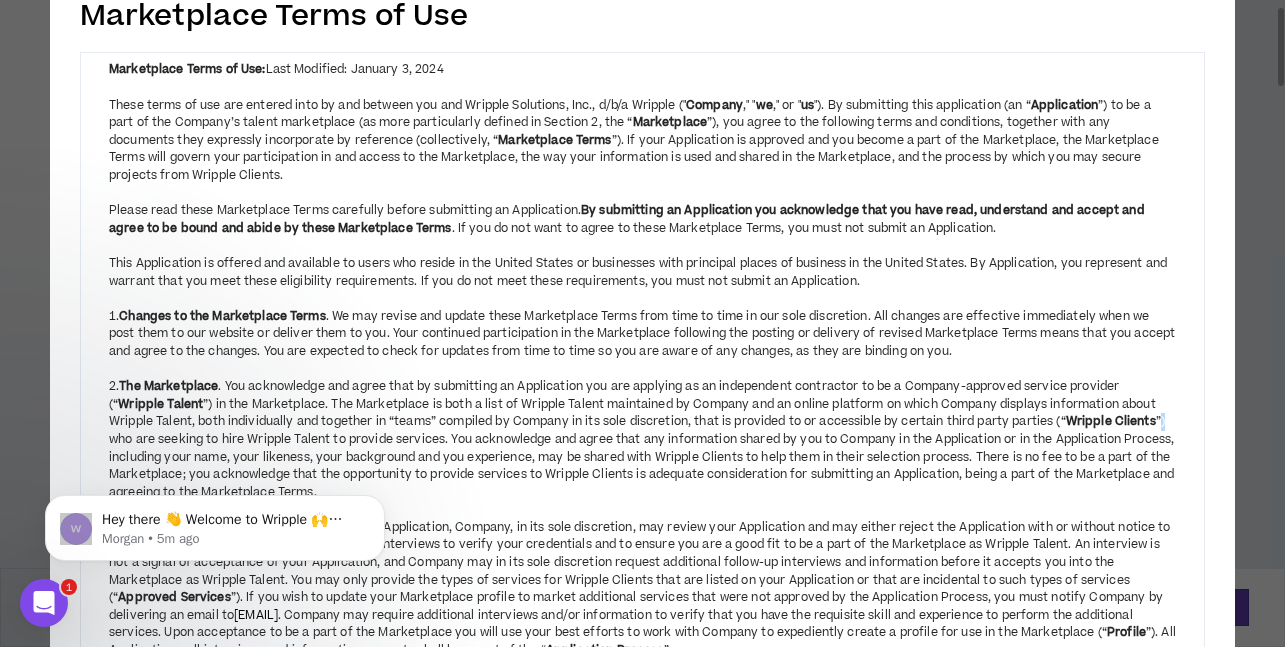 click on "Marketplace Terms of Use × Marketplace Terms of Use:  Last Modified: January 3, 2024    These terms of use are entered into by and between you and Wripple Solutions, Inc., d/b/a Wripple (" Company ," " we ," or " us "). By submitting this application (an “ Application ”) to be a part of the Company’s talent marketplace (as more particularly defined in Section 2, the “ Marketplace ”), you agree to the following terms and conditions, together with any documents they expressly incorporate by reference (collectively, “ Marketplace Terms ”). If your Application is approved and you become a part of the Marketplace, the Marketplace Terms will govern your participation in and access to the Marketplace, the way your information is used and shared in the Marketplace, and the process by which you may secure projects from Wripple Clients.    Please read these Marketplace Terms carefully before submitting an Application.      1.  Changes to the Marketplace Terms   2.  The Marketplace Wripple Talent" at bounding box center [642, 2607] 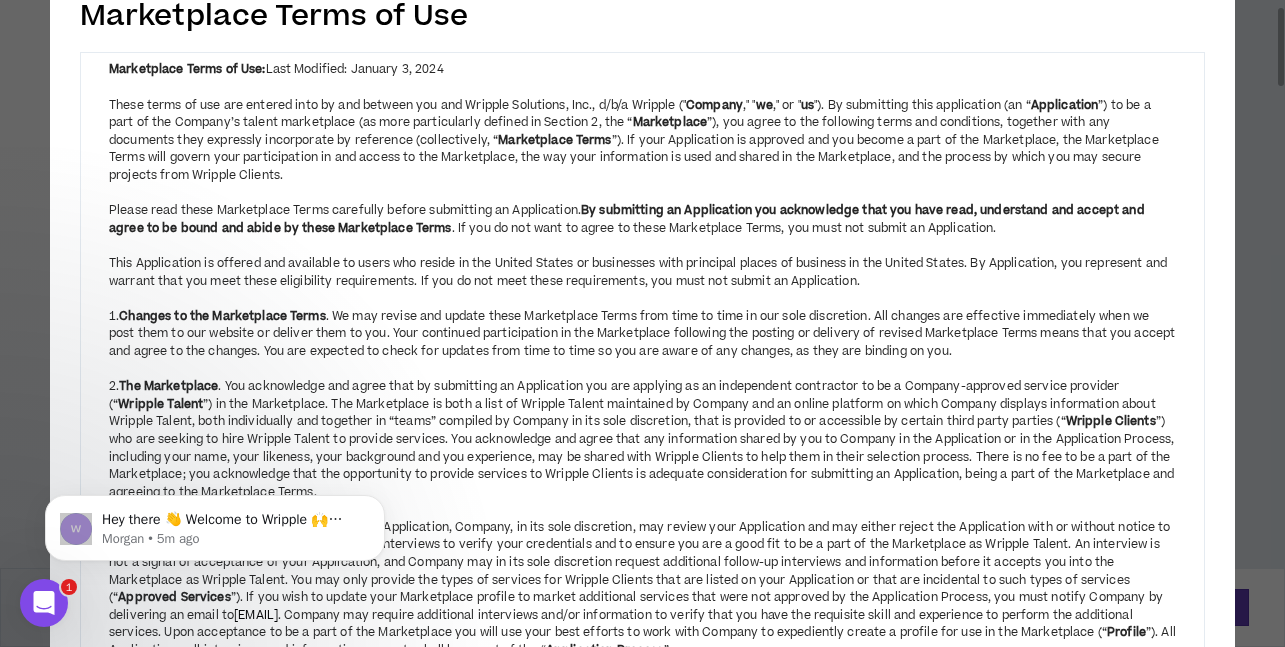 click on "Marketplace Terms of Use × Marketplace Terms of Use:  Last Modified: January 3, 2024    These terms of use are entered into by and between you and Wripple Solutions, Inc., d/b/a Wripple (" Company ," " we ," or " us "). By submitting this application (an “ Application ”) to be a part of the Company’s talent marketplace (as more particularly defined in Section 2, the “ Marketplace ”), you agree to the following terms and conditions, together with any documents they expressly incorporate by reference (collectively, “ Marketplace Terms ”). If your Application is approved and you become a part of the Marketplace, the Marketplace Terms will govern your participation in and access to the Marketplace, the way your information is used and shared in the Marketplace, and the process by which you may secure projects from Wripple Clients.    Please read these Marketplace Terms carefully before submitting an Application.      1.  Changes to the Marketplace Terms   2.  The Marketplace Wripple Talent" at bounding box center (642, 2607) 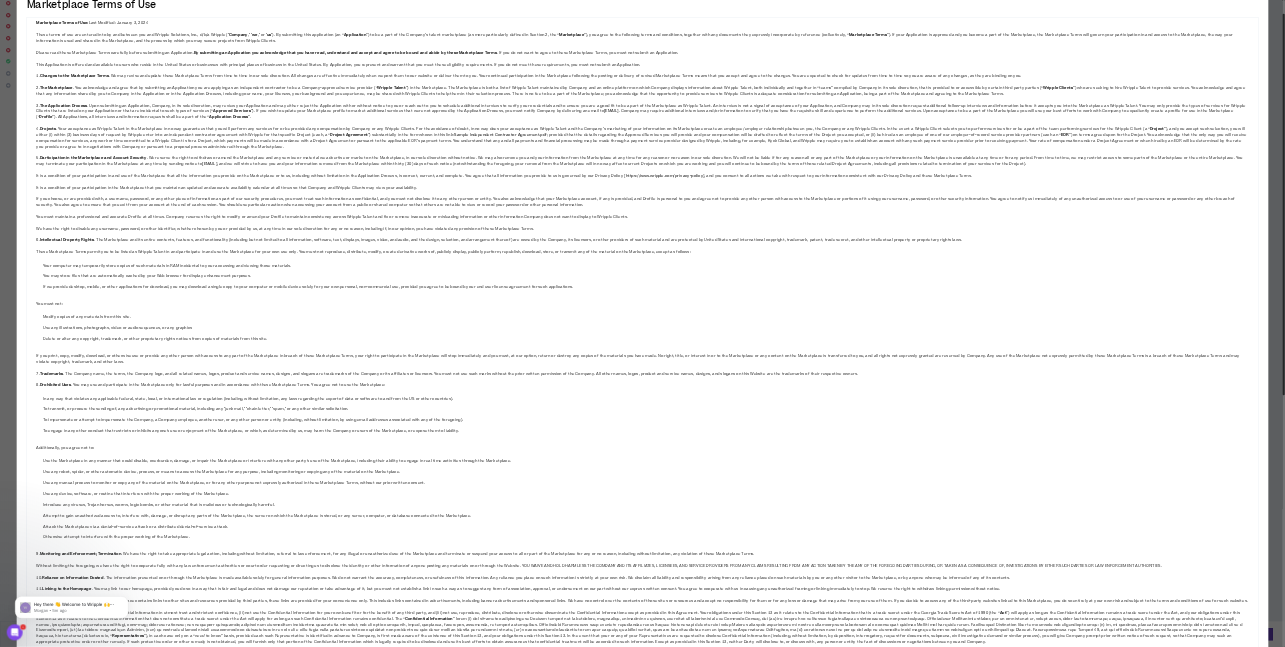 scroll, scrollTop: 0, scrollLeft: 0, axis: both 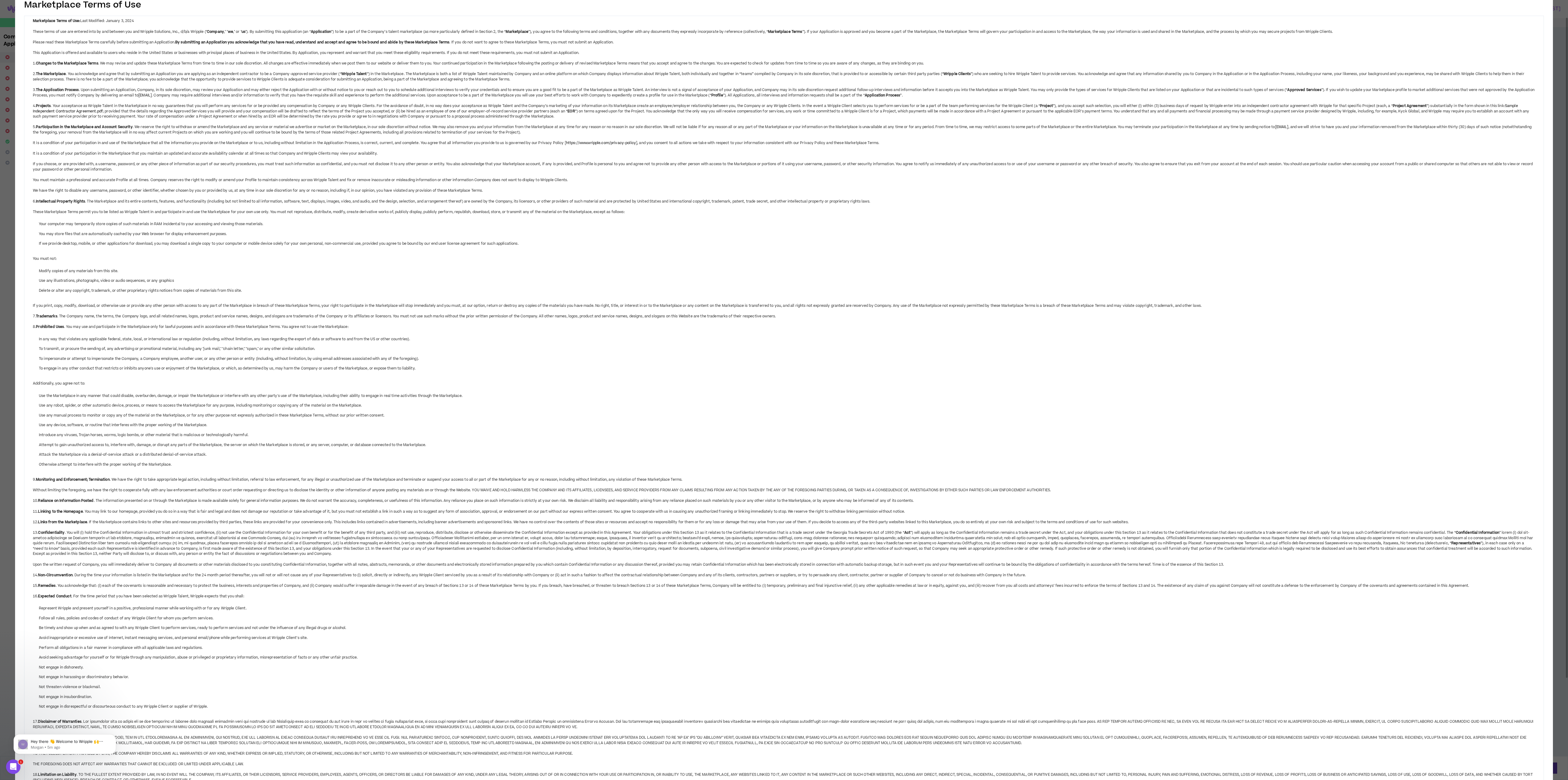 drag, startPoint x: 387, startPoint y: 2, endPoint x: 859, endPoint y: 332, distance: 575.92 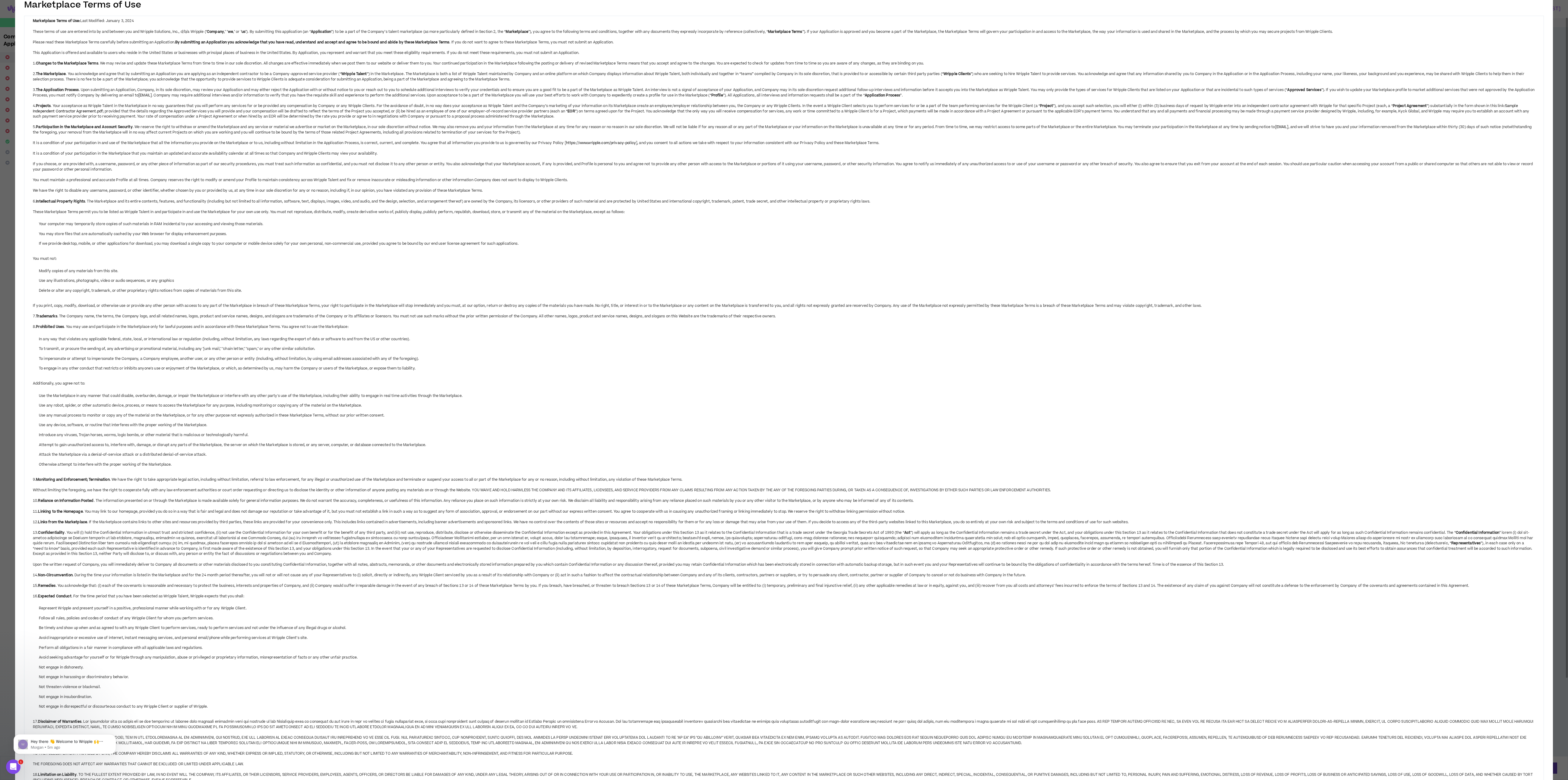click at bounding box center [784, 254] 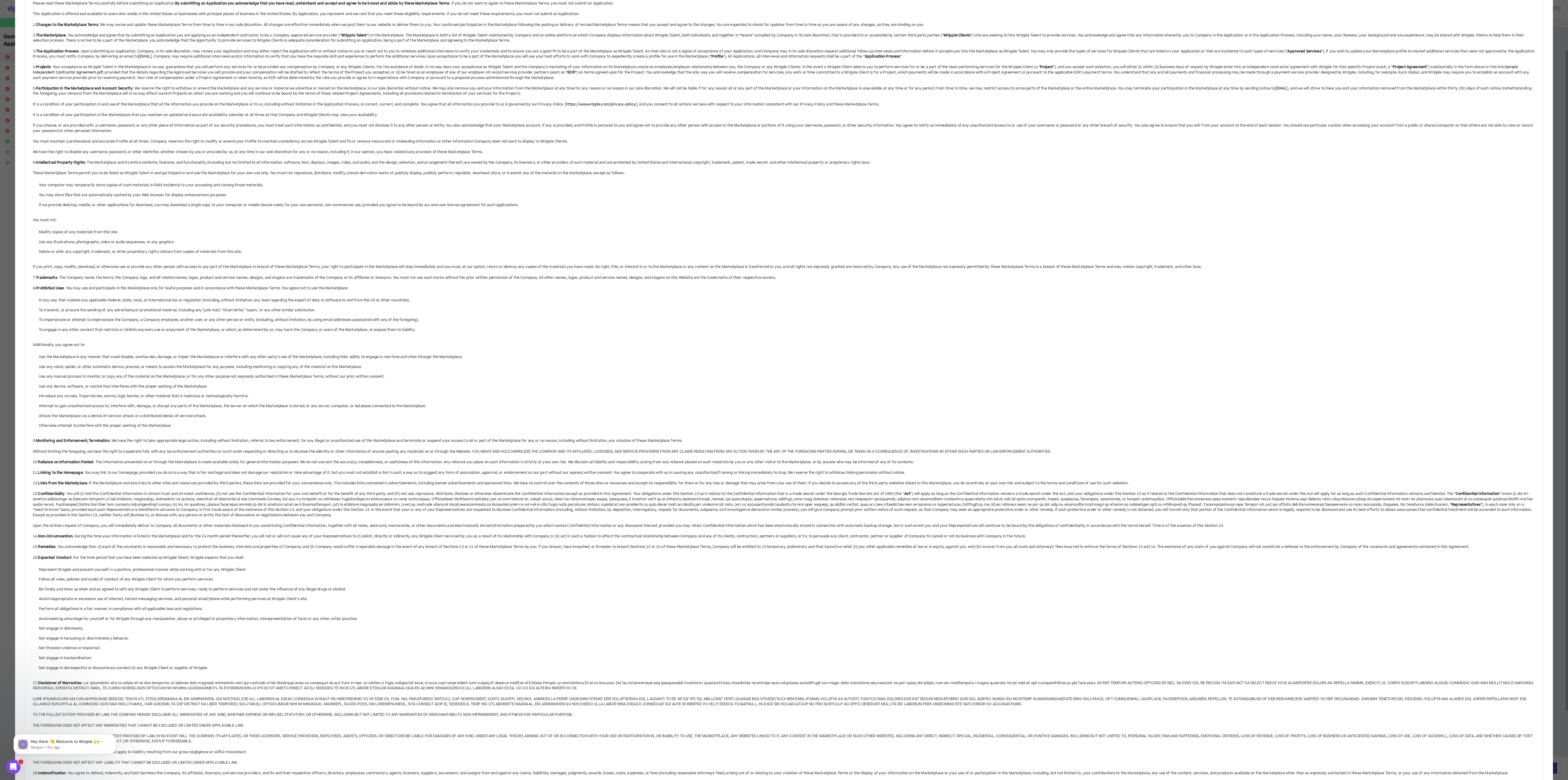 drag, startPoint x: 1263, startPoint y: 248, endPoint x: 1286, endPoint y: 206, distance: 47.88528 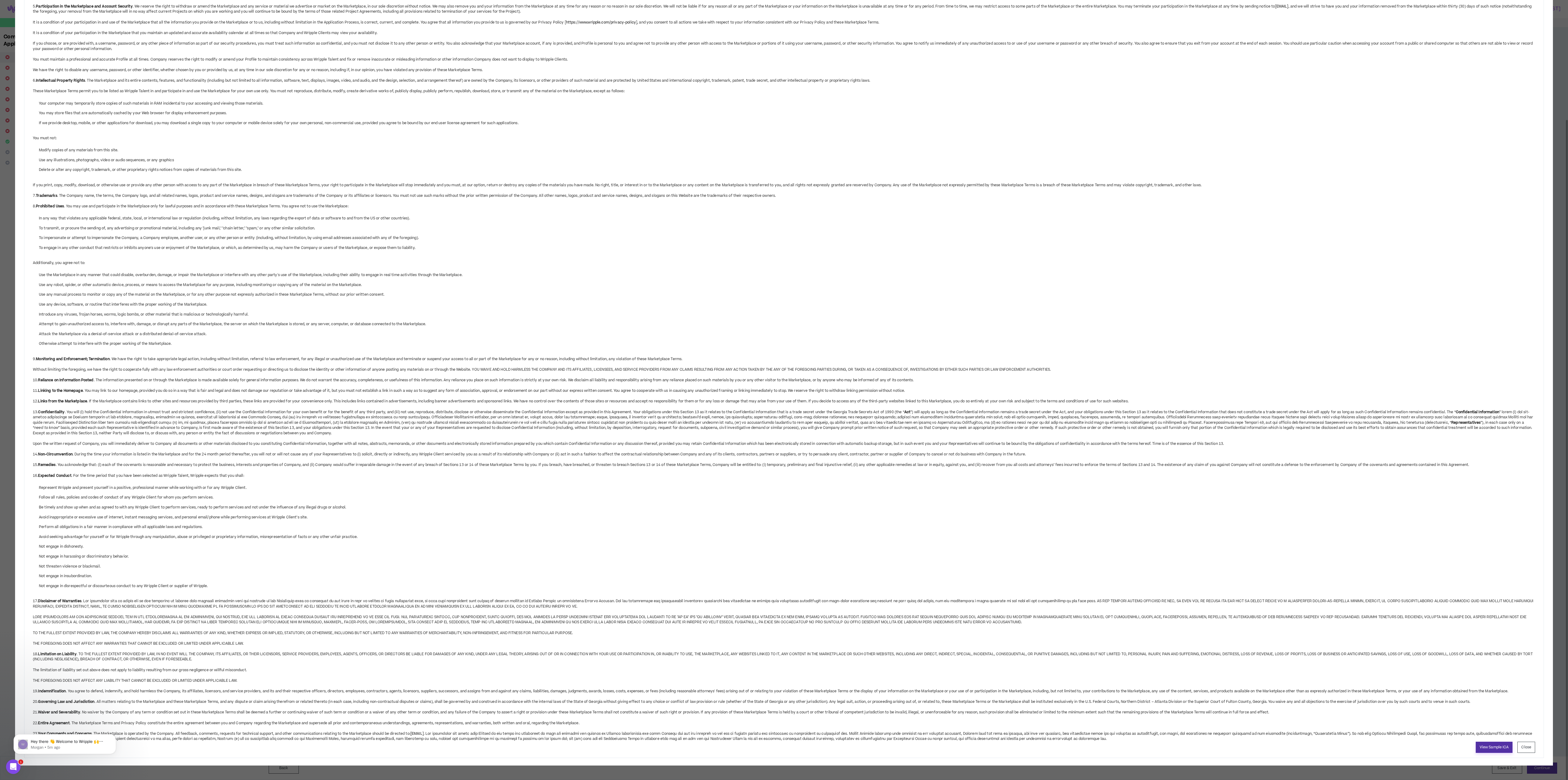 click on "View Sample ICA" at bounding box center [1494, 747] 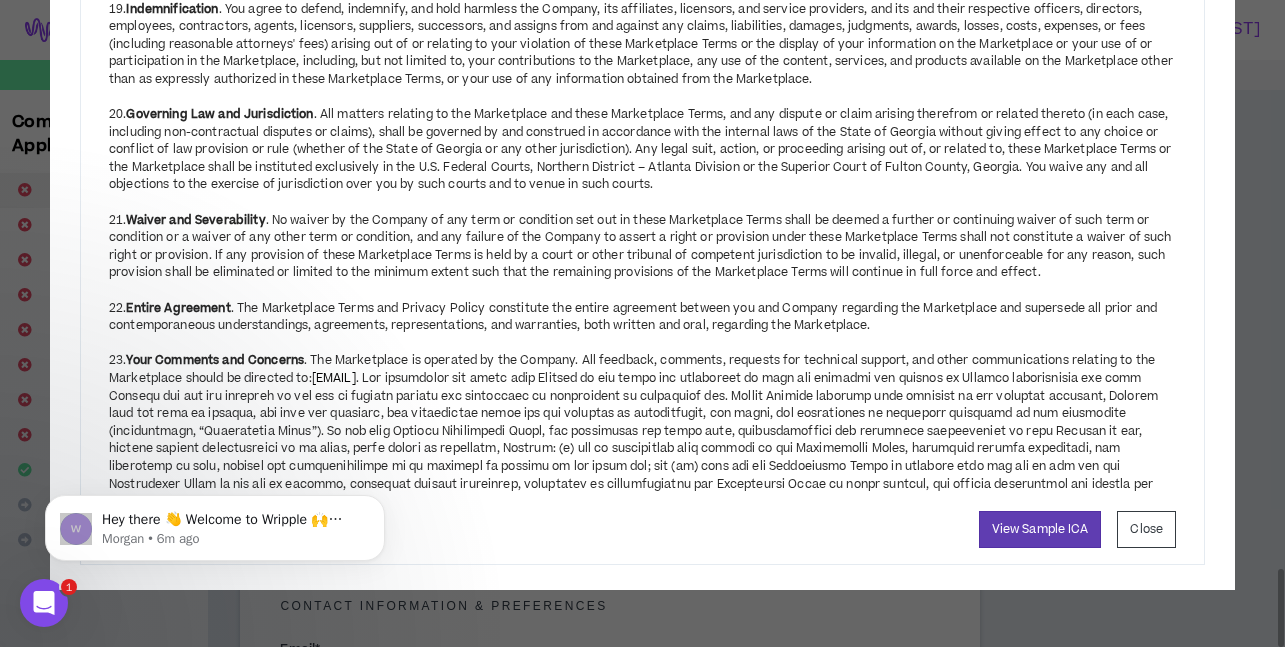 click on "23. Your Comments and Concerns . The Marketplace is operated by the Company. All feedback, comments, requests for technical support, and other communications relating to the Marketplace should be directed to: [EMAIL]" at bounding box center (642, 423) 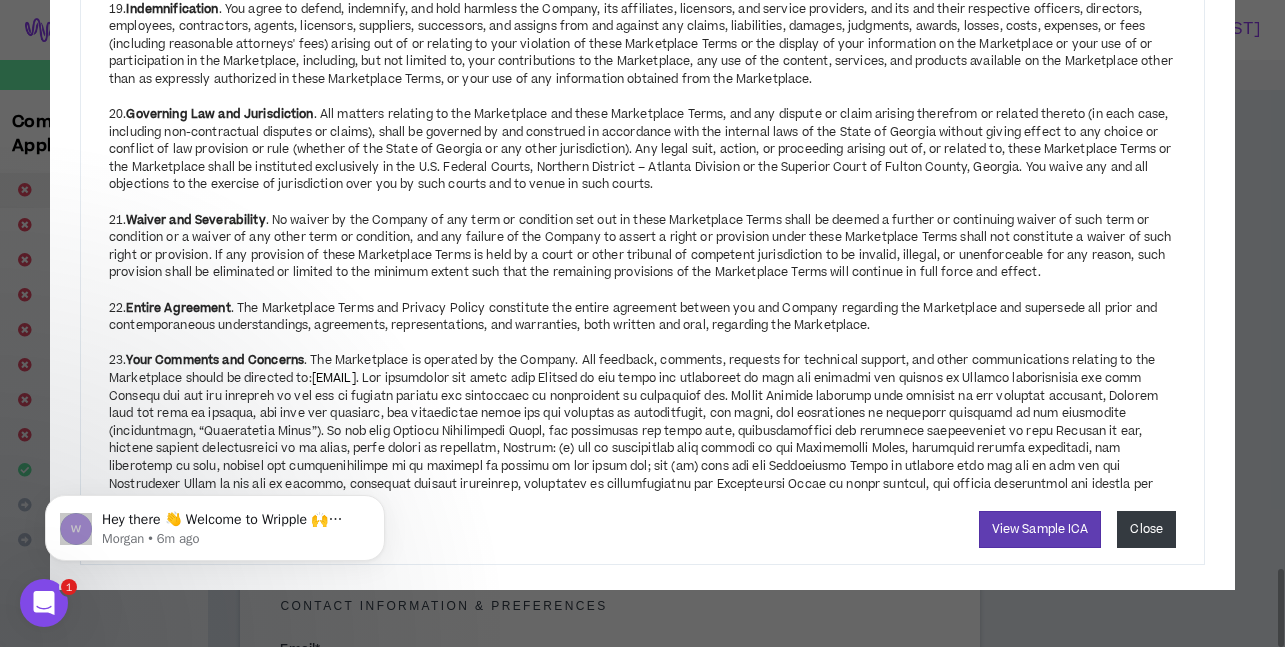 click on "Close" at bounding box center (1146, 529) 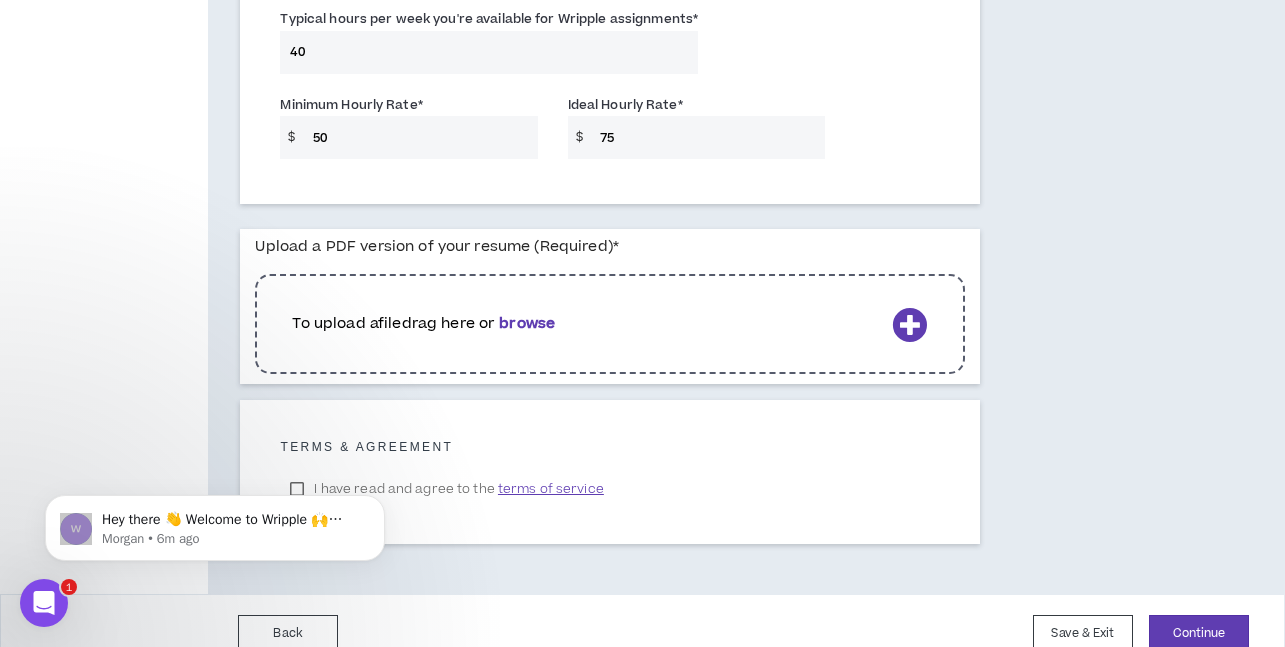 scroll, scrollTop: 1599, scrollLeft: 0, axis: vertical 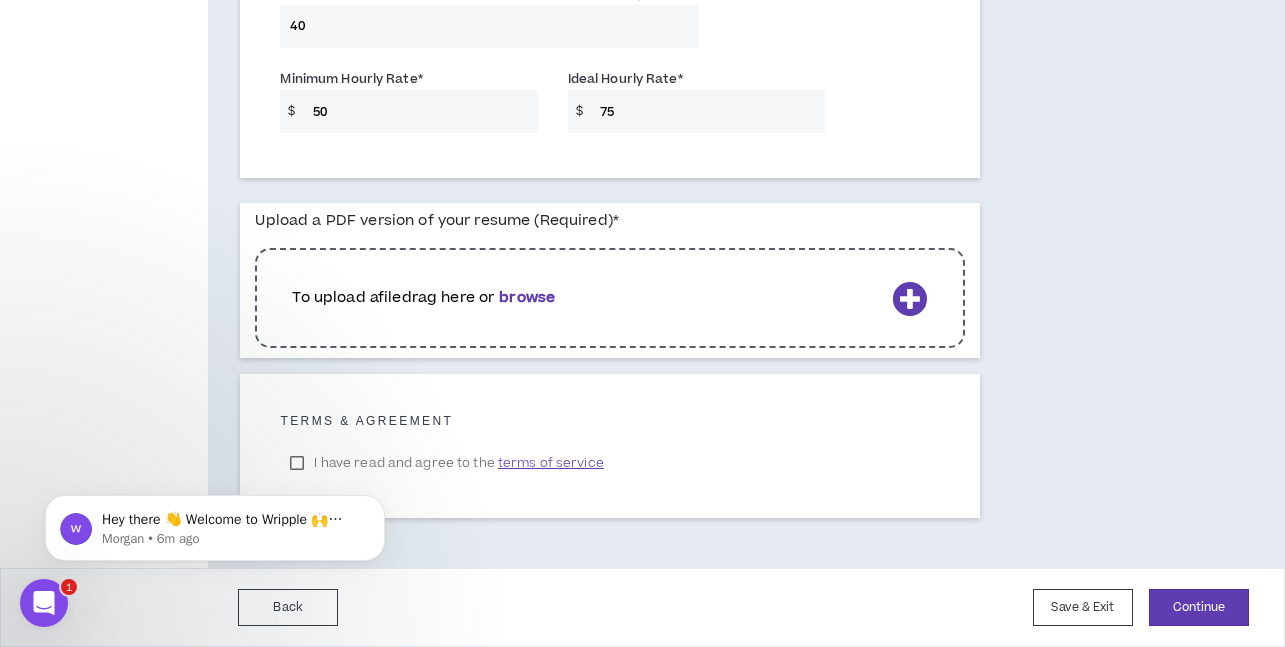 click on "Hey there 👋 Welcome to Wripple 🙌 Take a look around! If you have any questions, just reply to this message. [LAST] [LAST] • 6m ago" at bounding box center [215, 523] 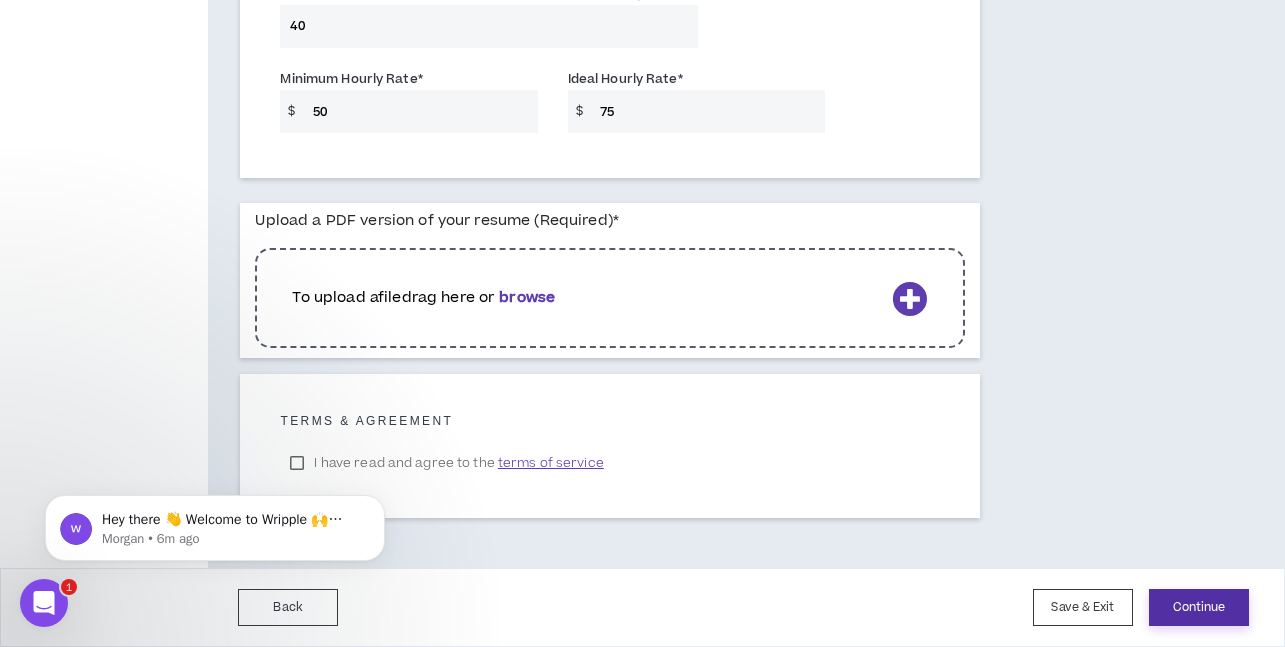 click on "Continue" at bounding box center [1199, 607] 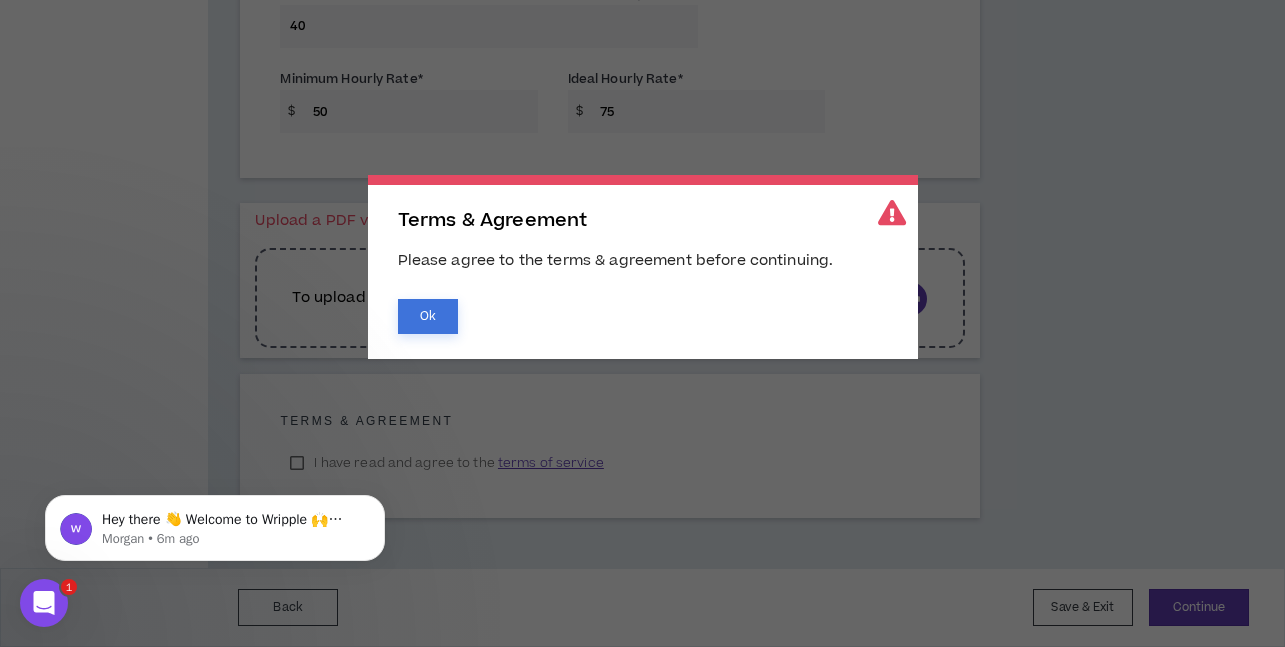 click on "Ok" at bounding box center [428, 316] 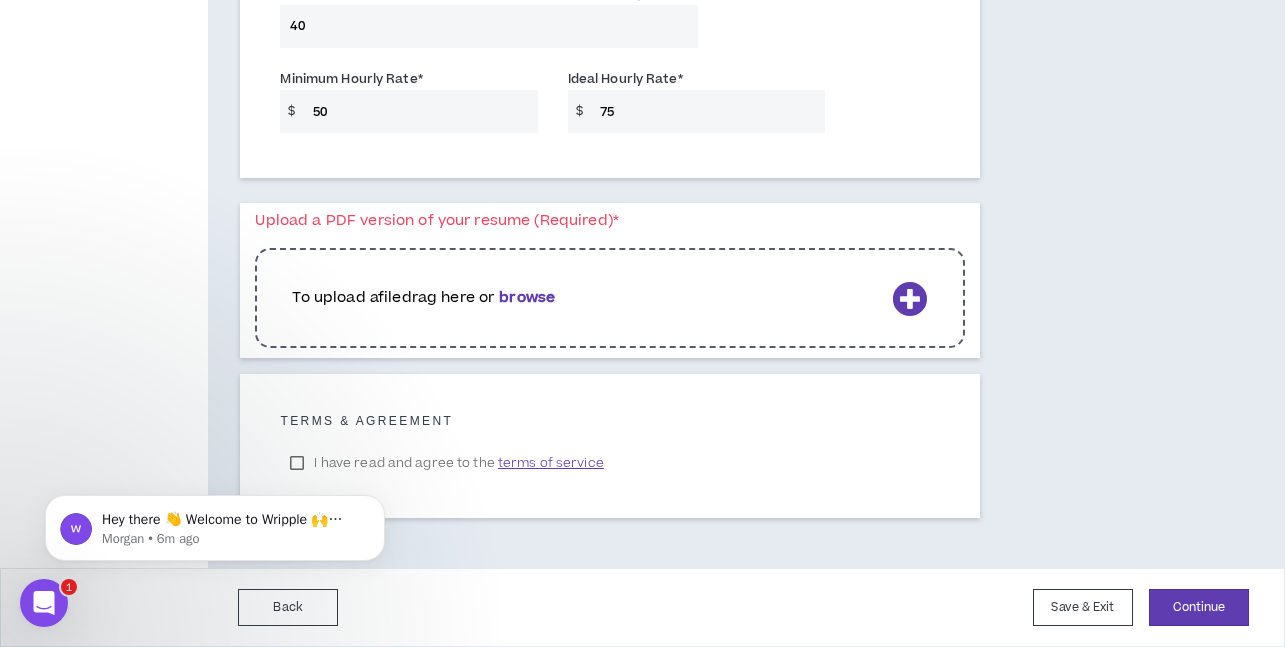 click on "Hey there 👋 Welcome to Wripple 🙌 Take a look around! If you have any questions, just reply to this message. [LAST] [LAST] • 6m ago" at bounding box center (215, 523) 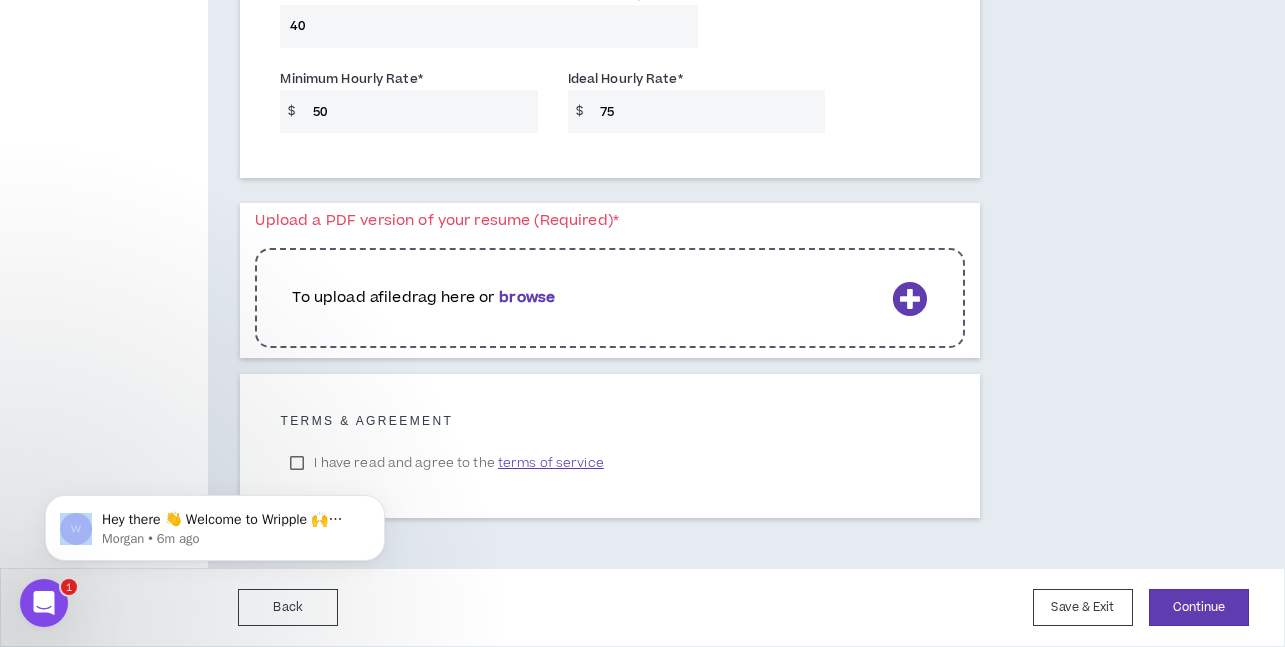 click on "Hey there 👋 Welcome to Wripple 🙌 Take a look around! If you have any questions, just reply to this message. [LAST] [LAST] • 6m ago" at bounding box center [215, 523] 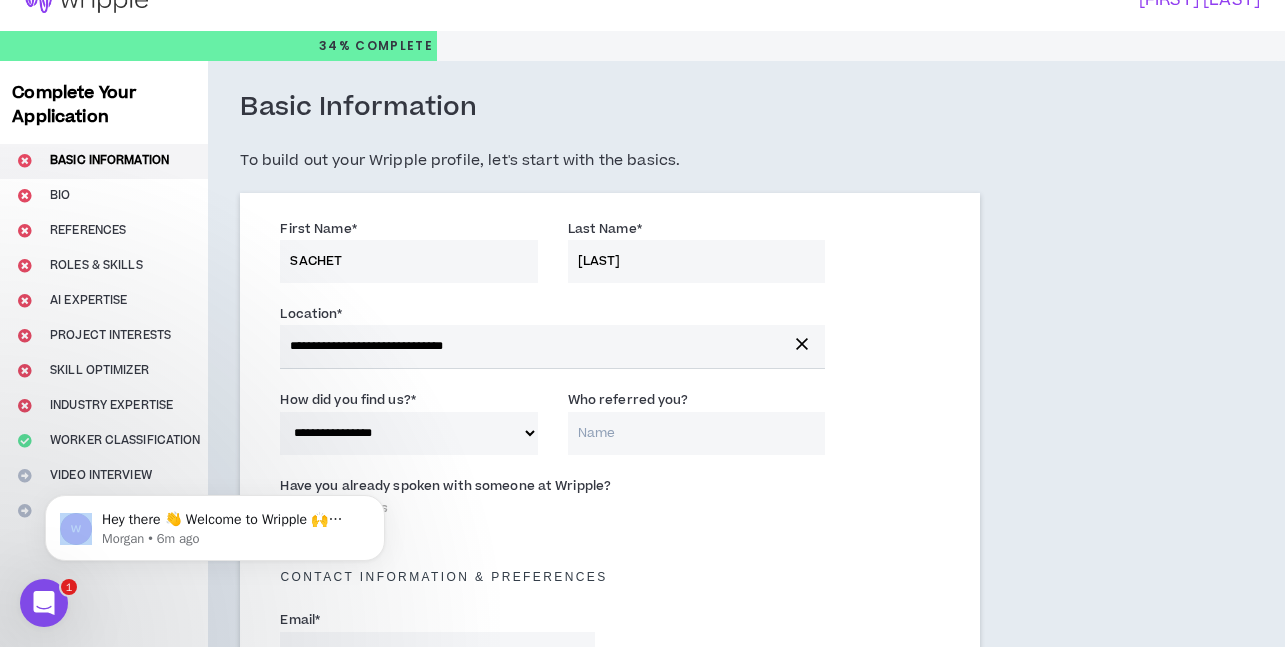 scroll, scrollTop: 0, scrollLeft: 0, axis: both 